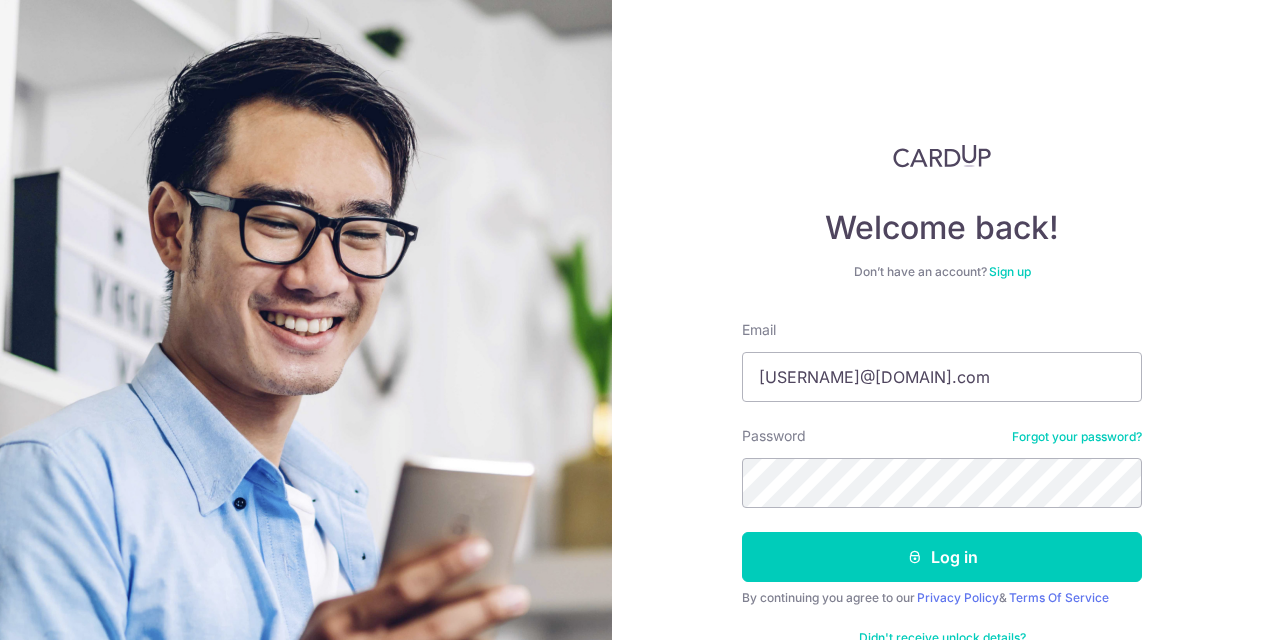scroll, scrollTop: 0, scrollLeft: 0, axis: both 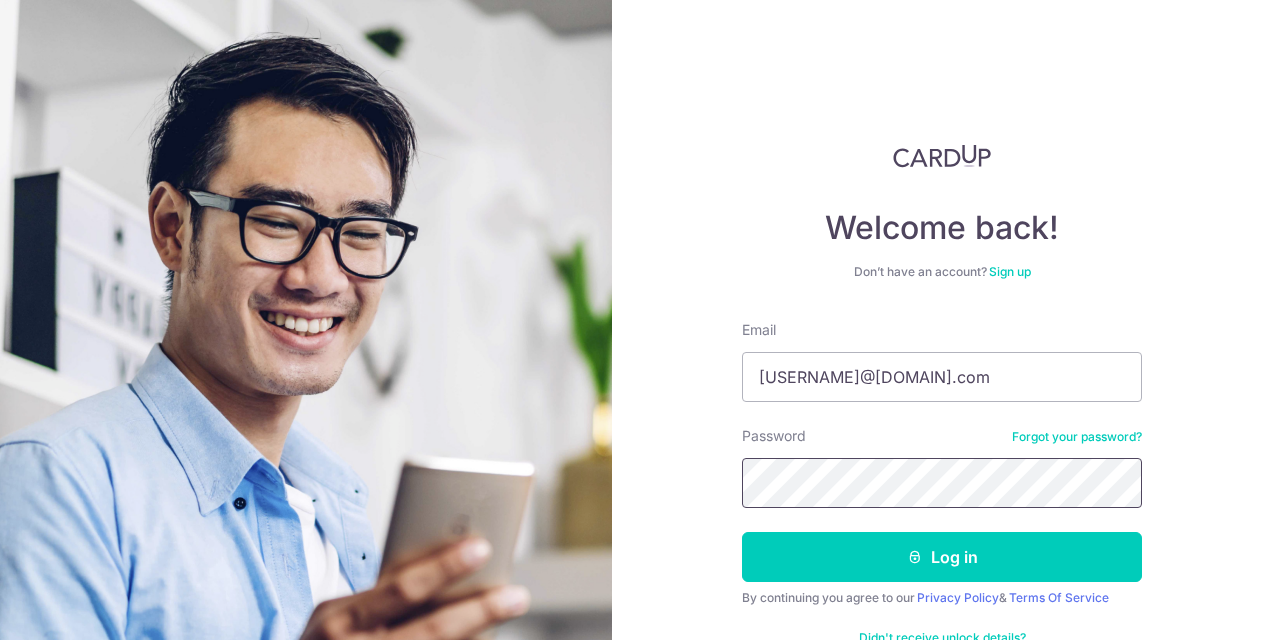 click on "Log in" at bounding box center [942, 557] 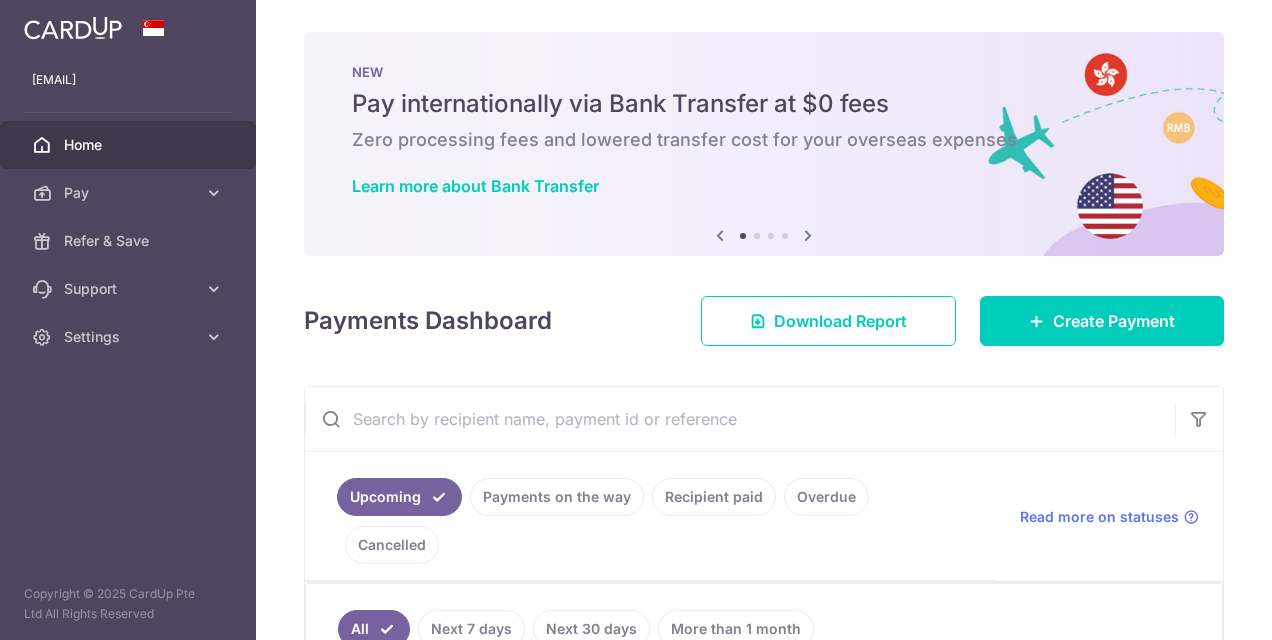 scroll, scrollTop: 0, scrollLeft: 0, axis: both 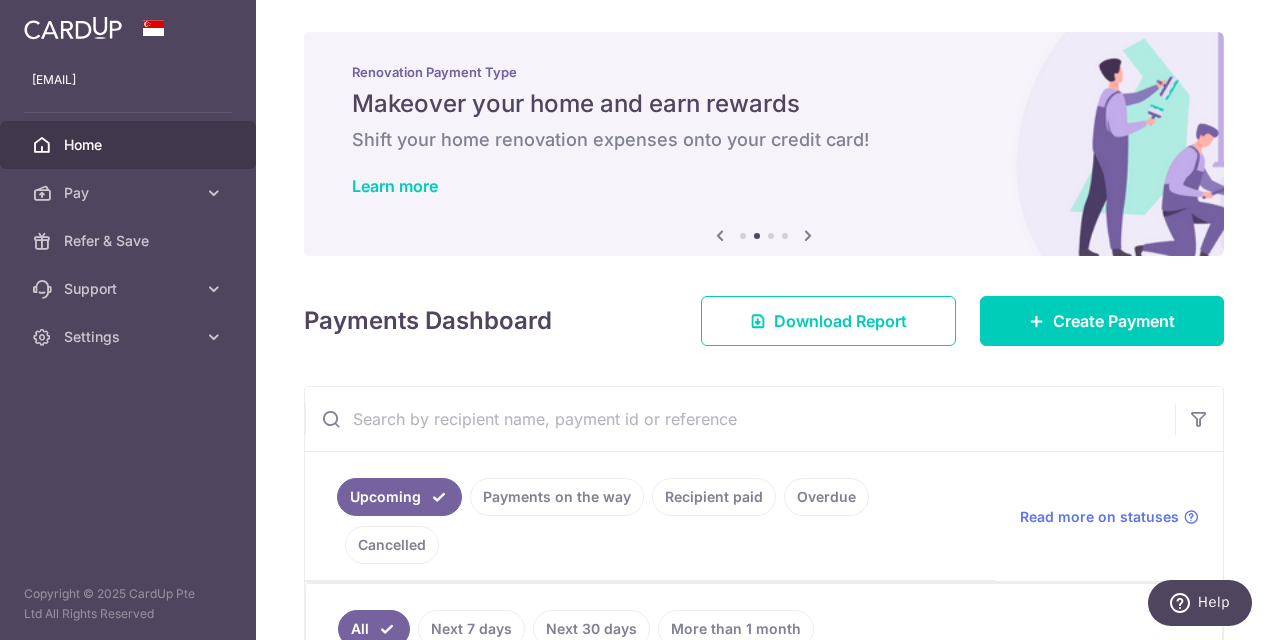 click at bounding box center (808, 235) 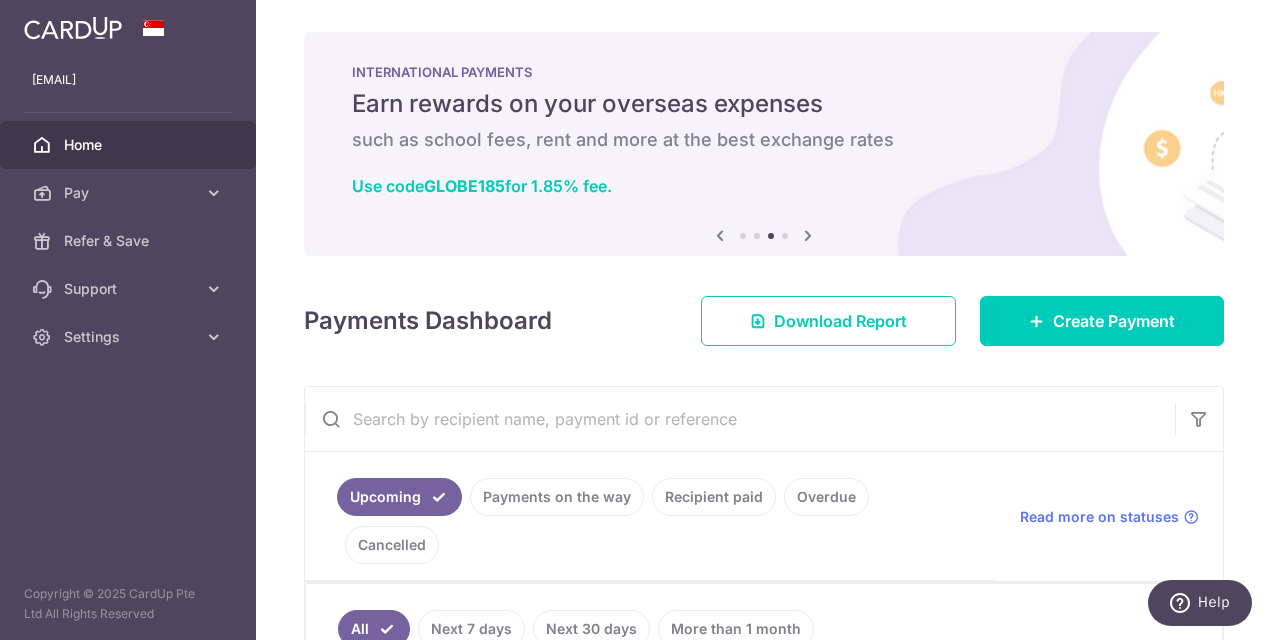 click at bounding box center (808, 235) 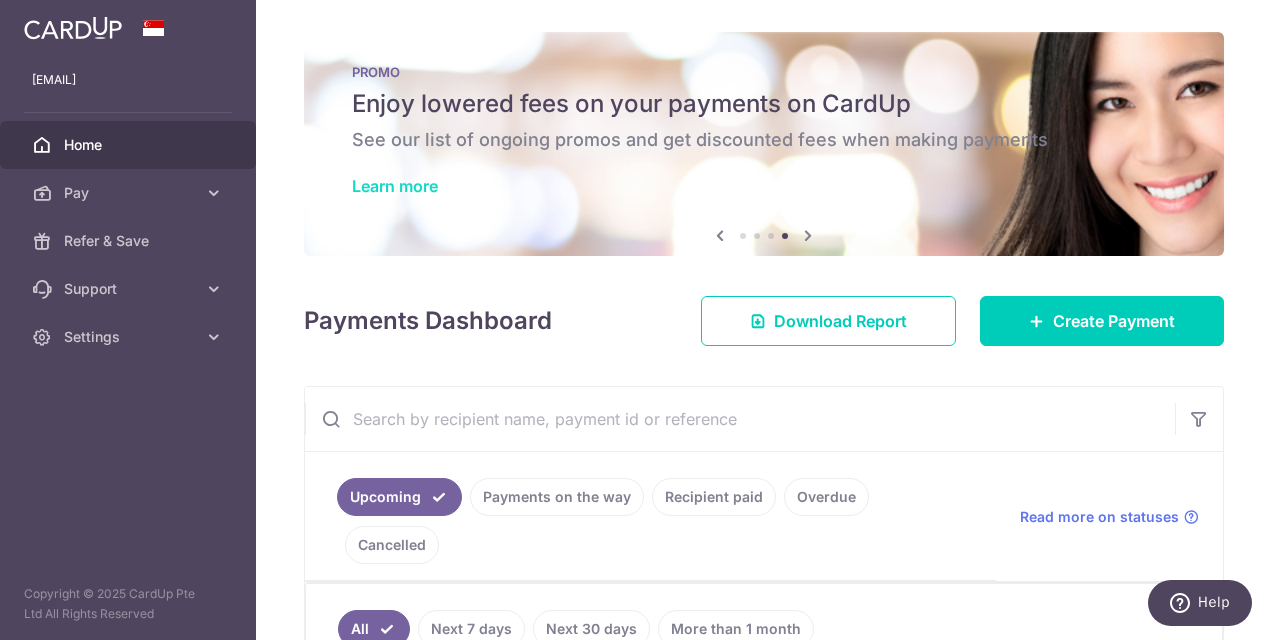 click on "Learn more" at bounding box center (395, 186) 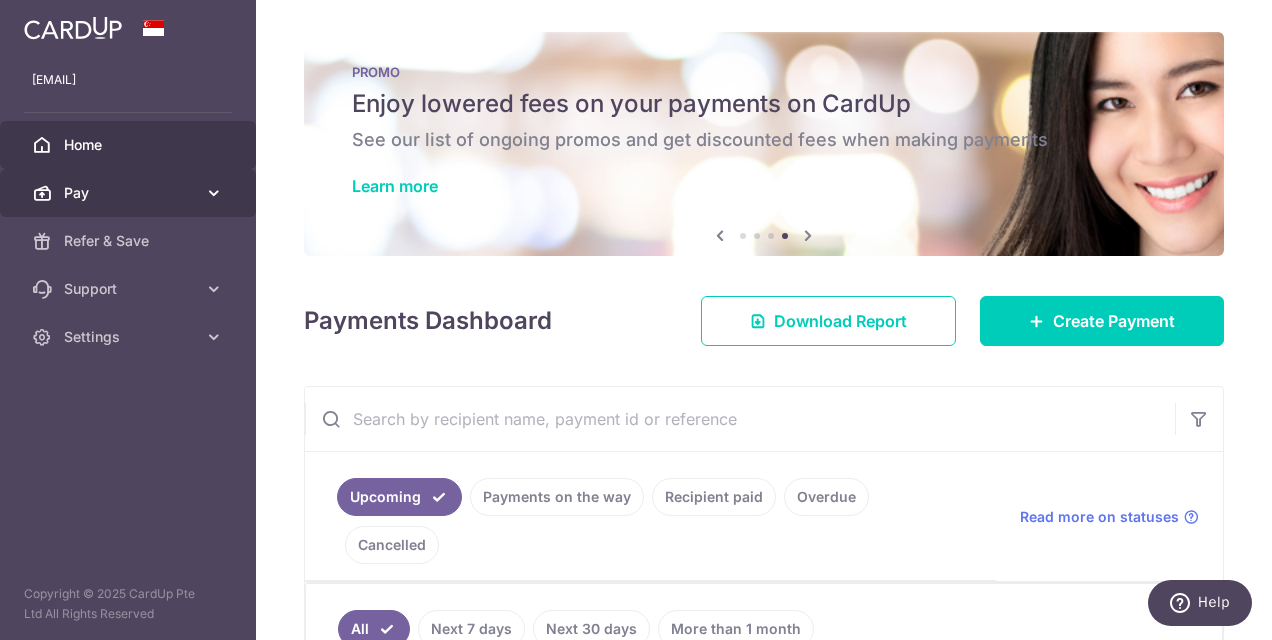click at bounding box center (214, 193) 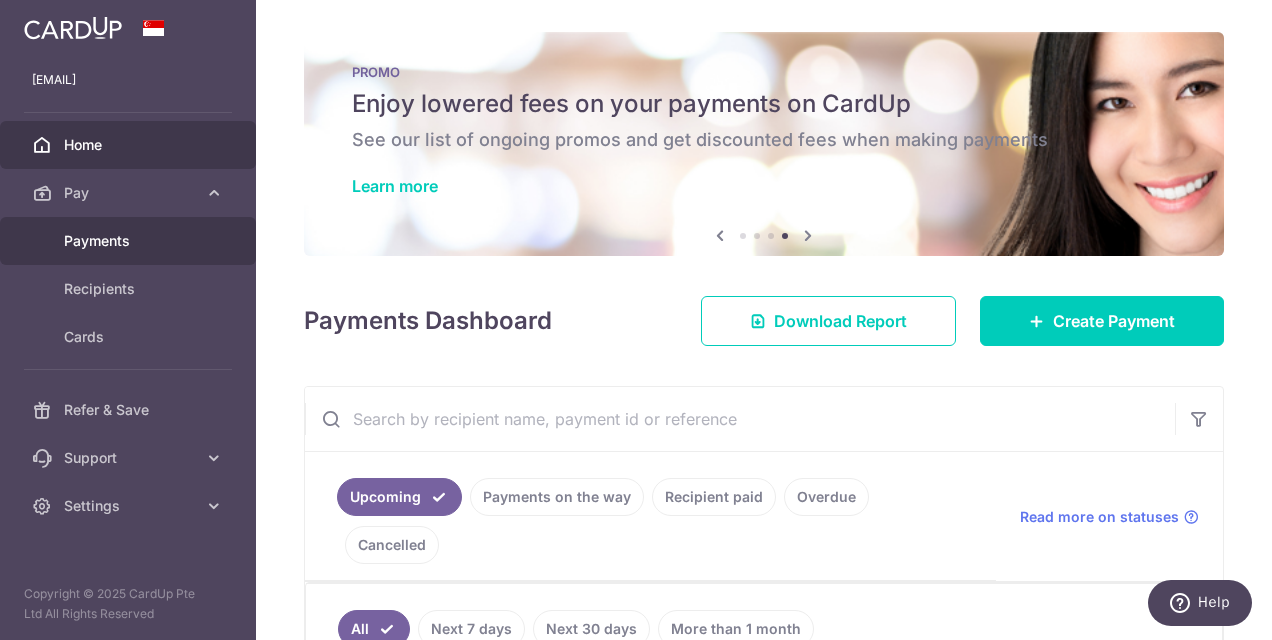 click on "Payments" at bounding box center [130, 241] 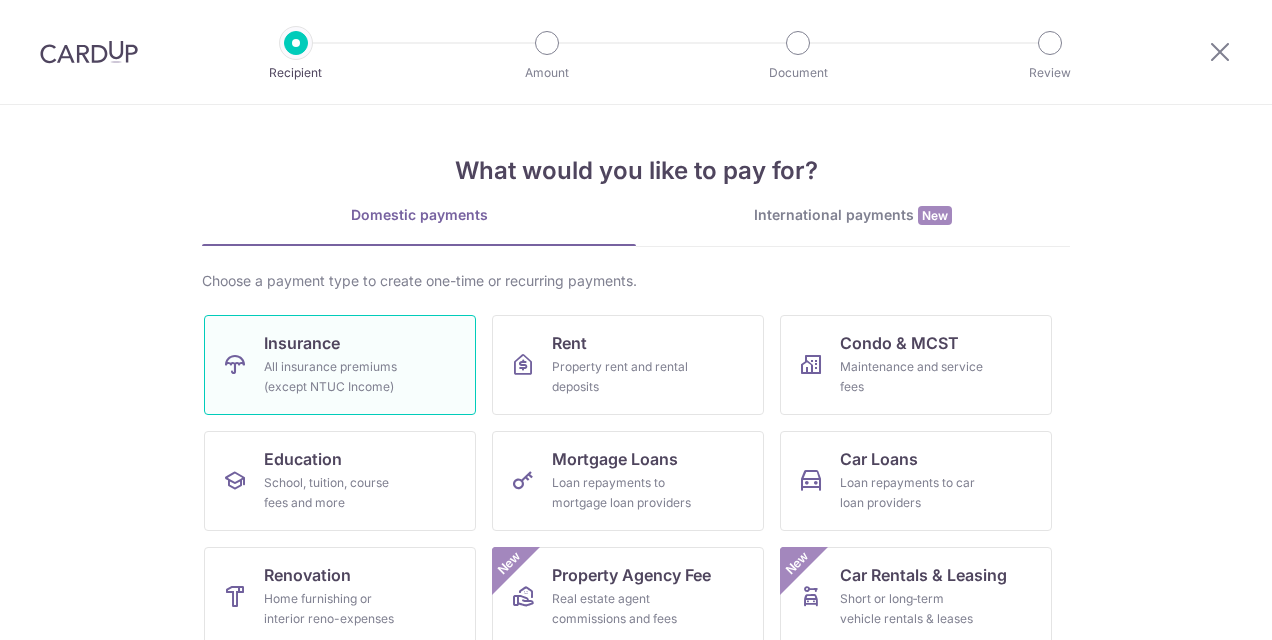 scroll, scrollTop: 0, scrollLeft: 0, axis: both 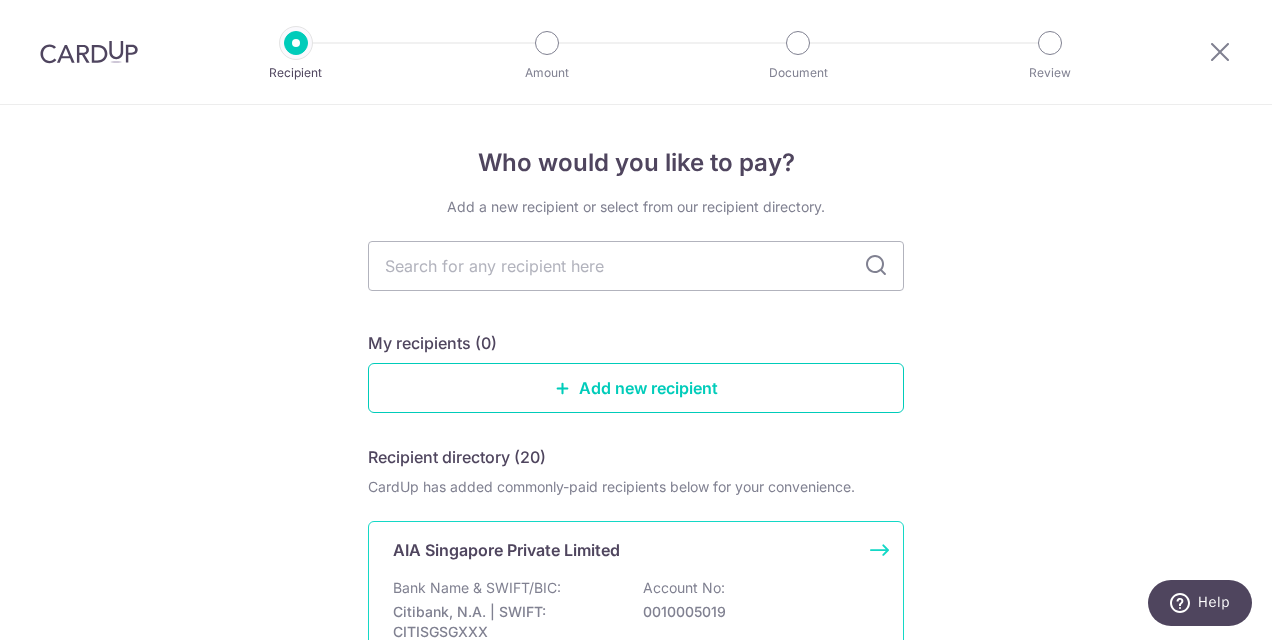 click on "Bank Name & SWIFT/BIC:" at bounding box center [477, 588] 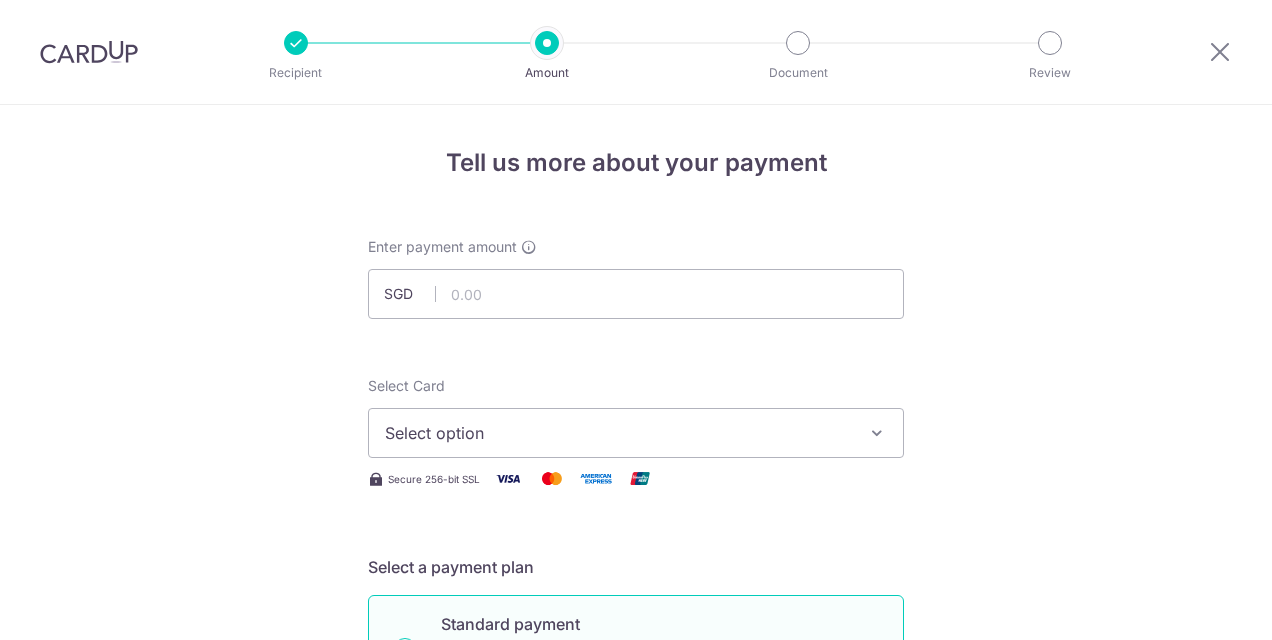 scroll, scrollTop: 0, scrollLeft: 0, axis: both 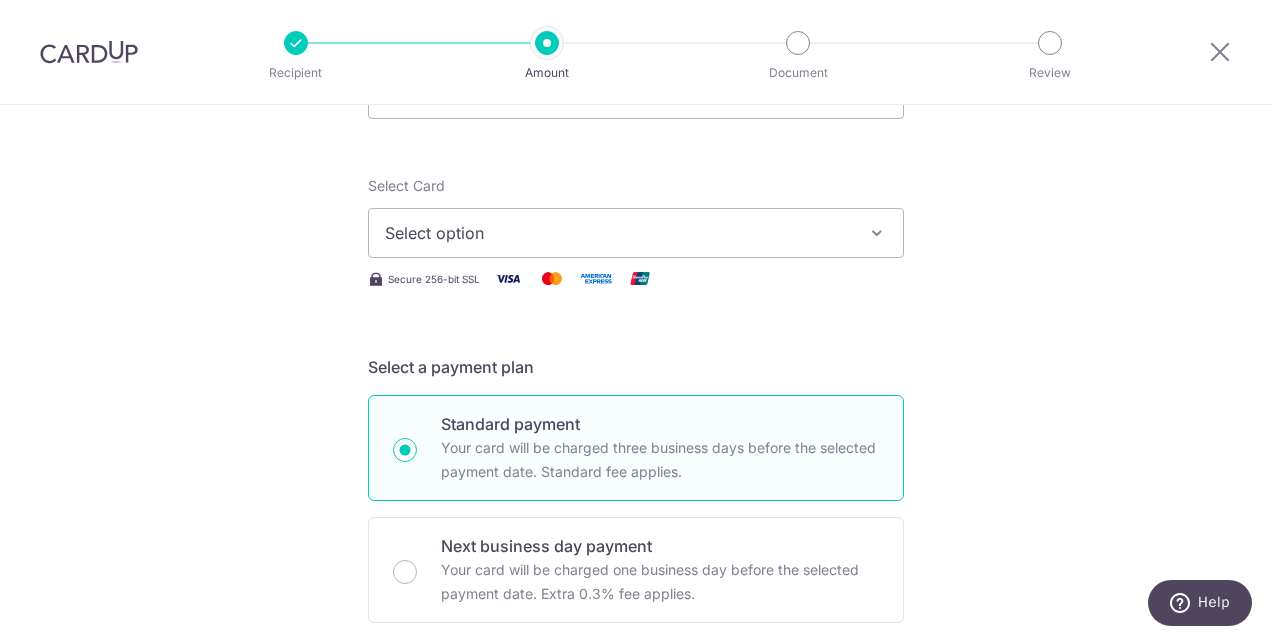 click on "Select option" at bounding box center (618, 233) 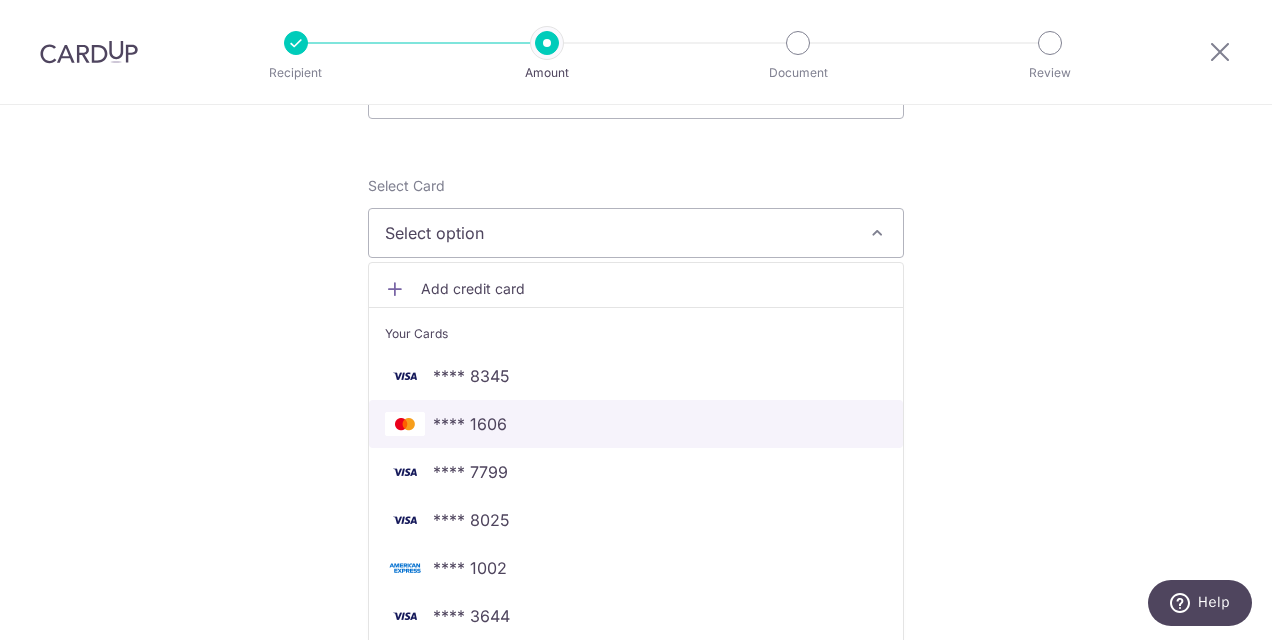 click on "**** 1606" at bounding box center (470, 424) 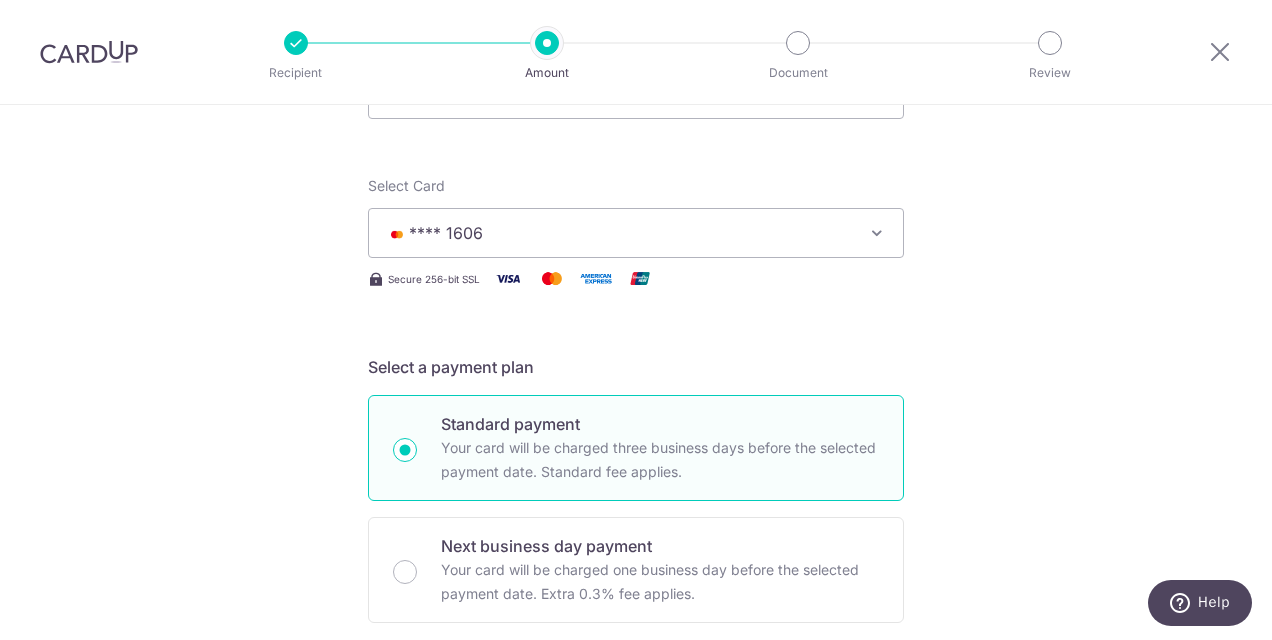click on "Tell us more about your payment
Enter payment amount
SGD
Select Card
**** [CARD]
Add credit card
Your Cards
**** 8345
**** 1606
**** 7799
**** 8025
**** 1002
**** 3644
Secure 256-bit SSL
Text" at bounding box center (636, 809) 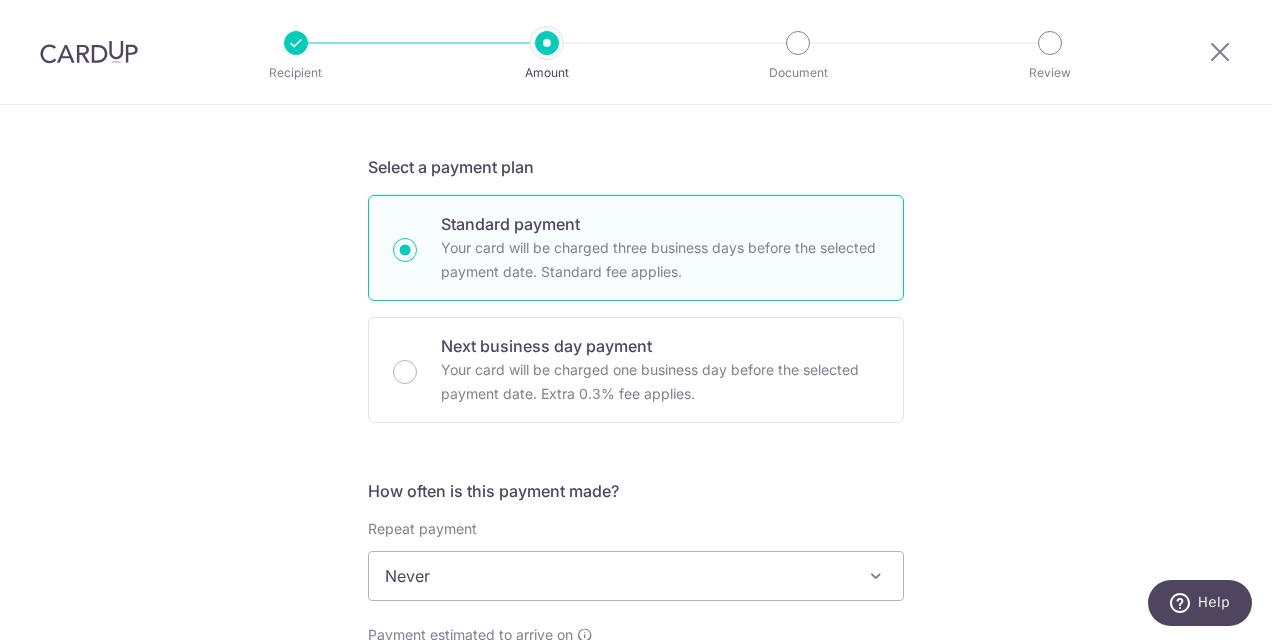 scroll, scrollTop: 500, scrollLeft: 0, axis: vertical 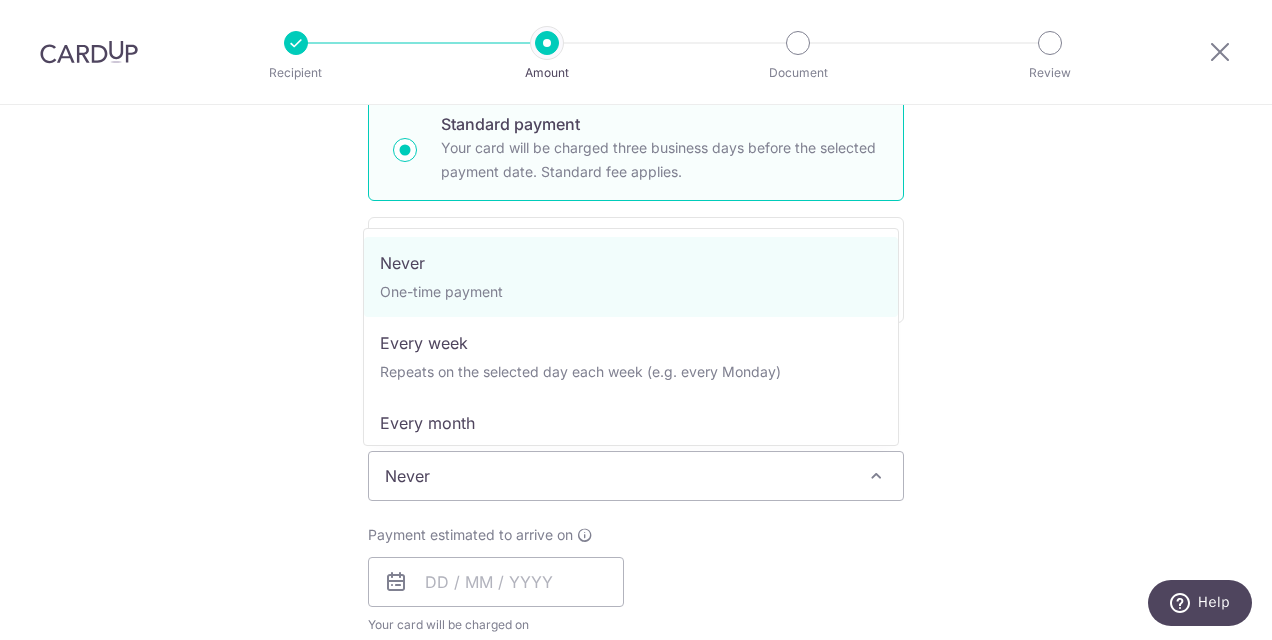 click on "Never" at bounding box center [636, 476] 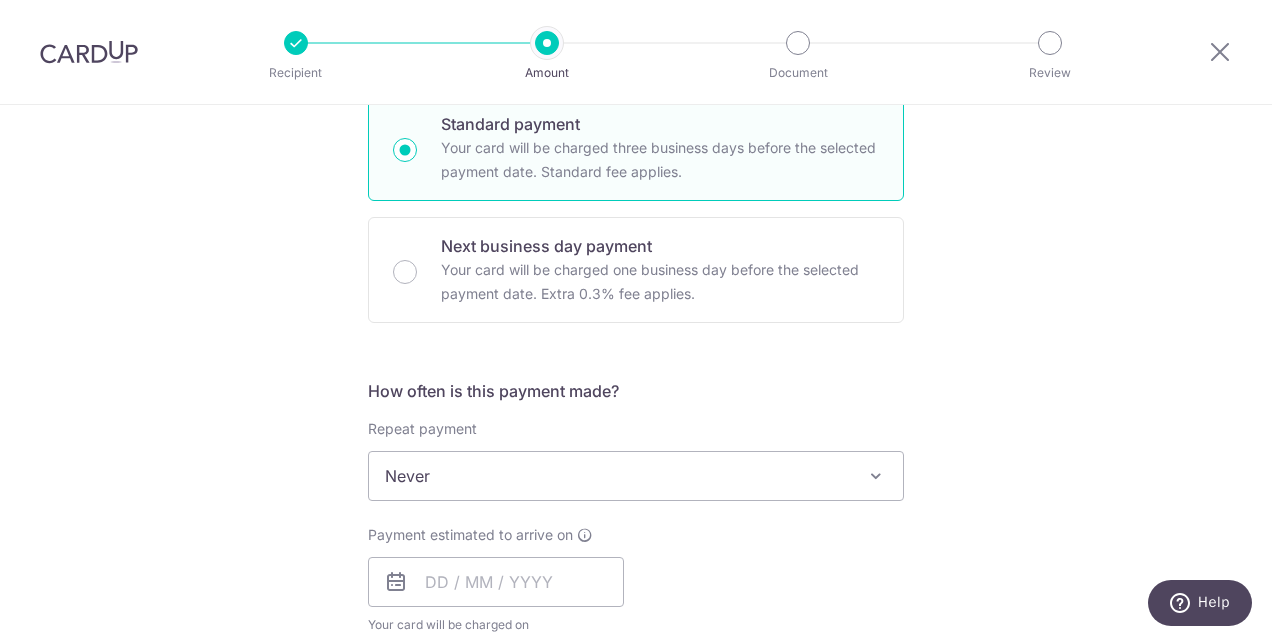 scroll, scrollTop: 600, scrollLeft: 0, axis: vertical 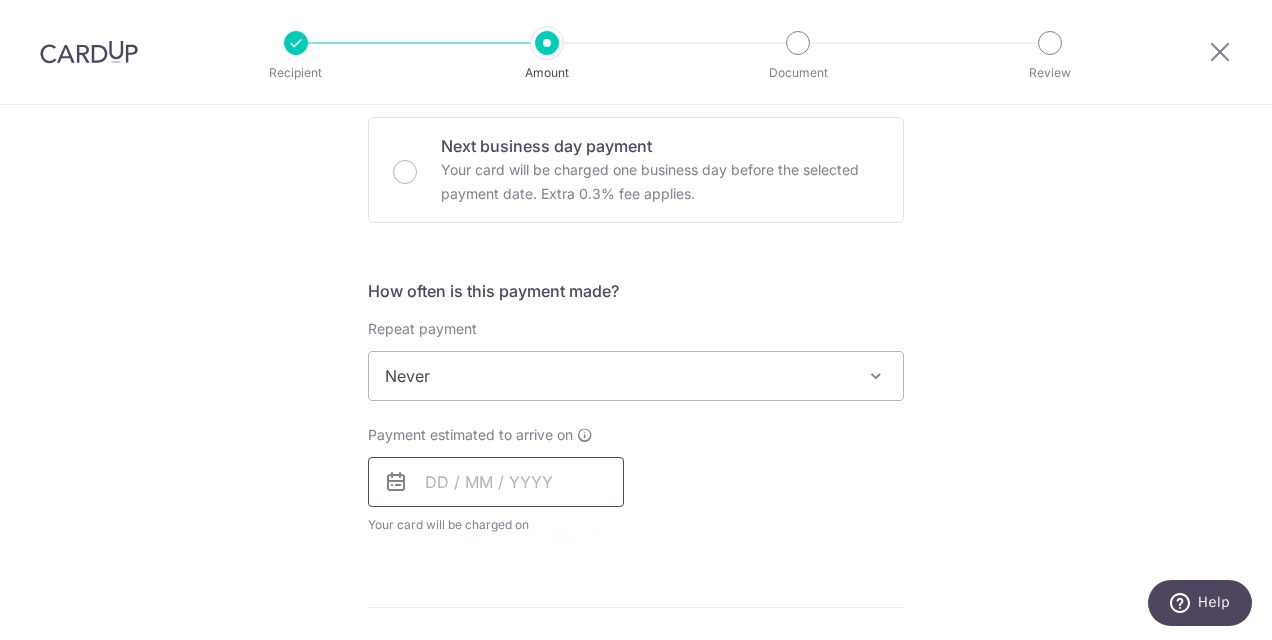 click at bounding box center [496, 482] 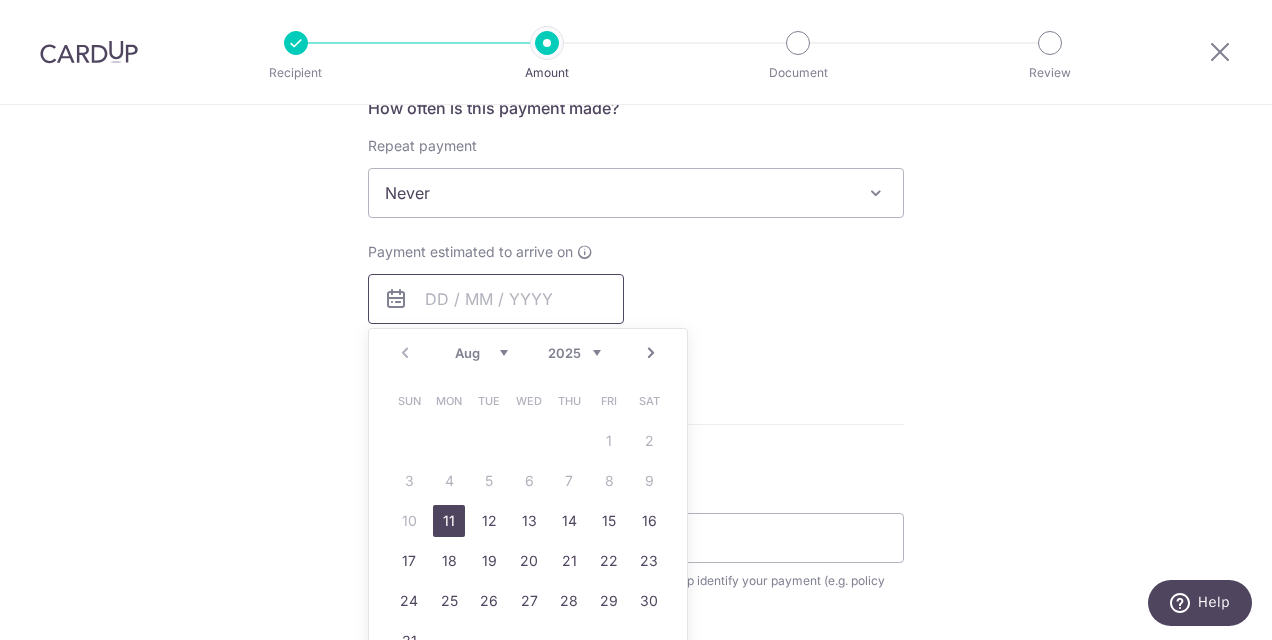 scroll, scrollTop: 800, scrollLeft: 0, axis: vertical 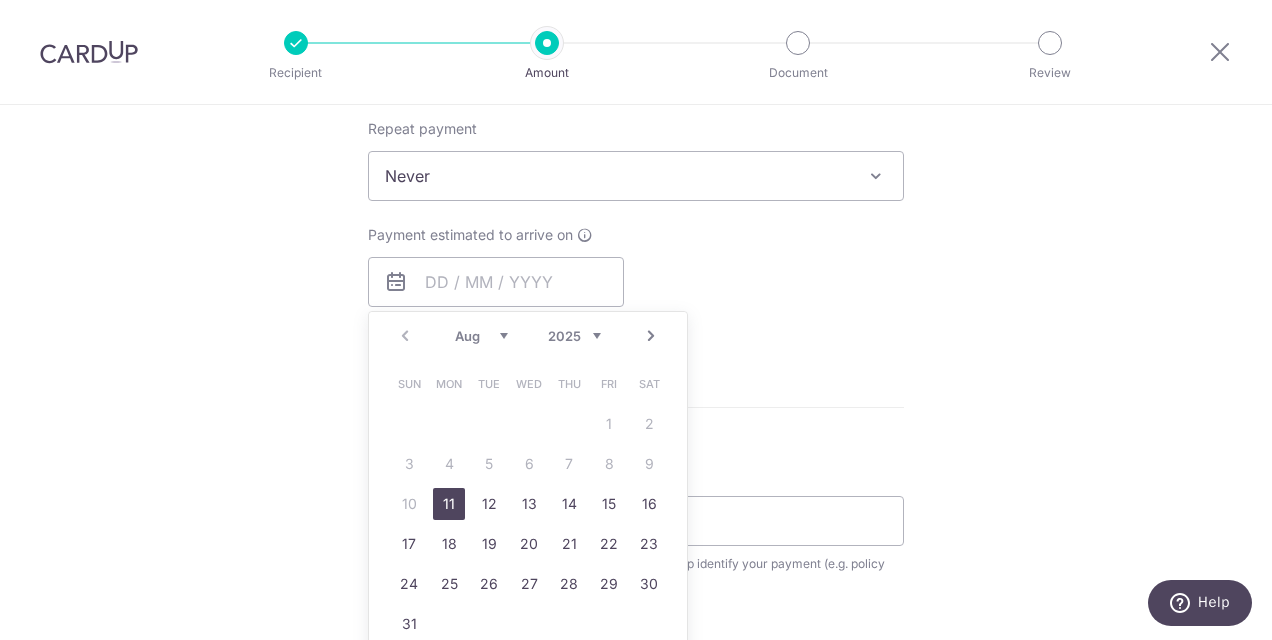 click on "11" at bounding box center (449, 504) 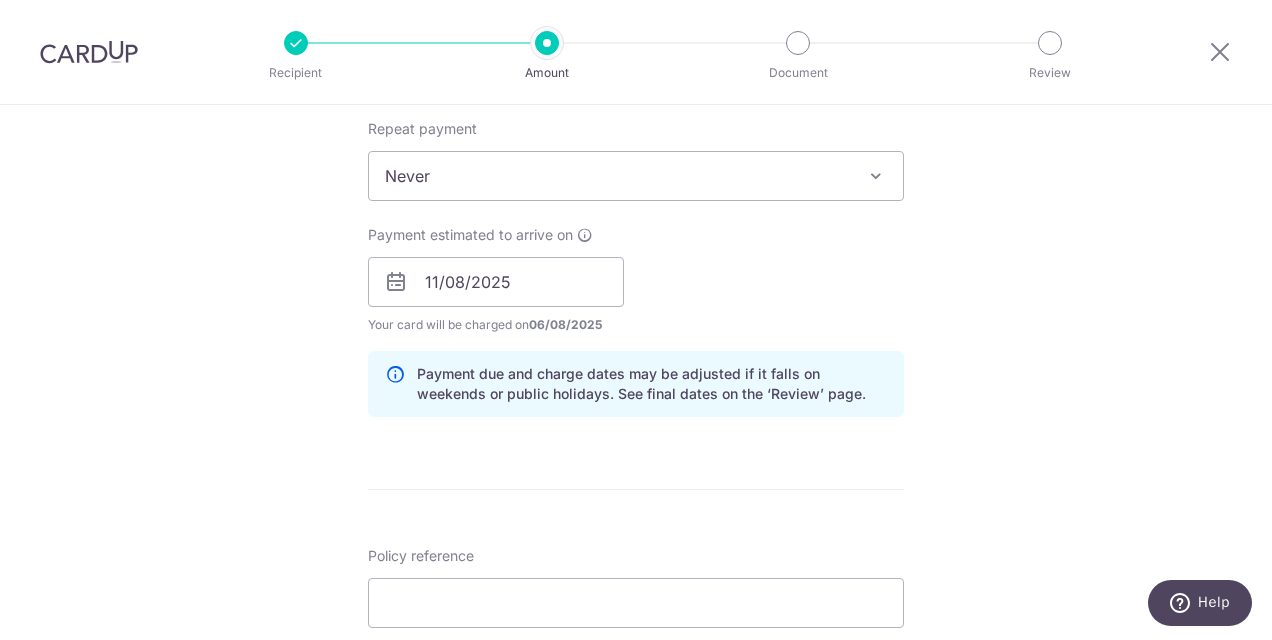 click on "Tell us more about your payment
Enter payment amount
SGD
Select Card
**** [CARD]
Add credit card
Your Cards
**** 8345
**** 1606
**** 7799
**** 8025
**** 1002
**** 3644
Secure 256-bit SSL
Text" at bounding box center (636, 250) 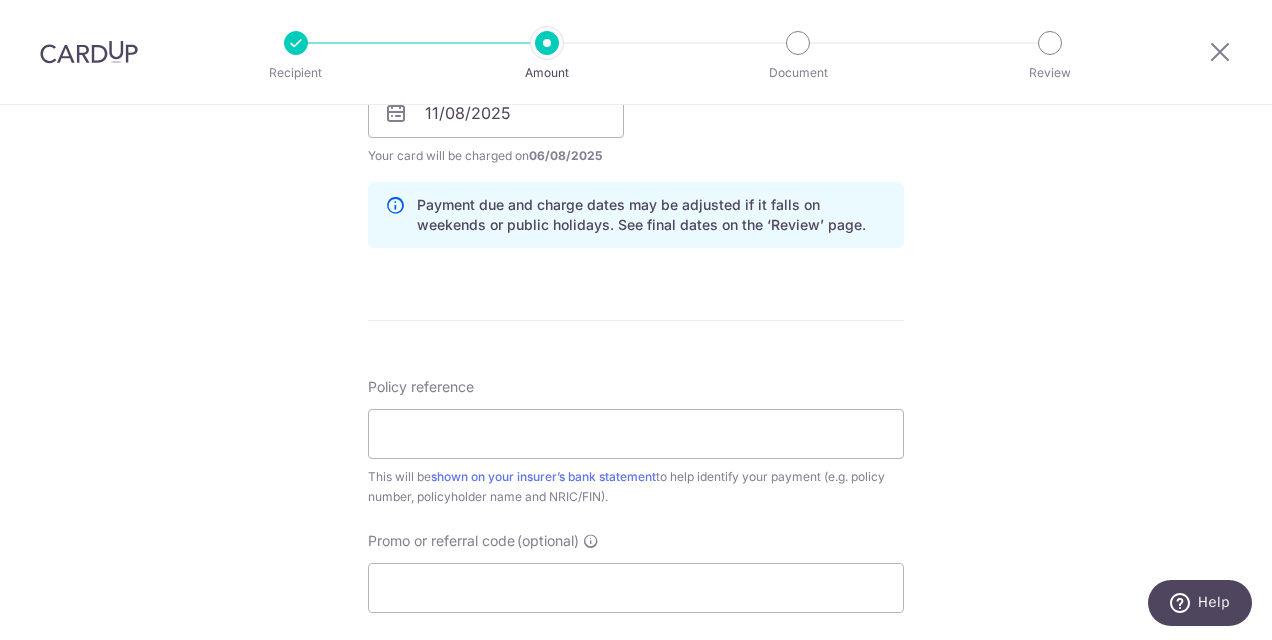 scroll, scrollTop: 1000, scrollLeft: 0, axis: vertical 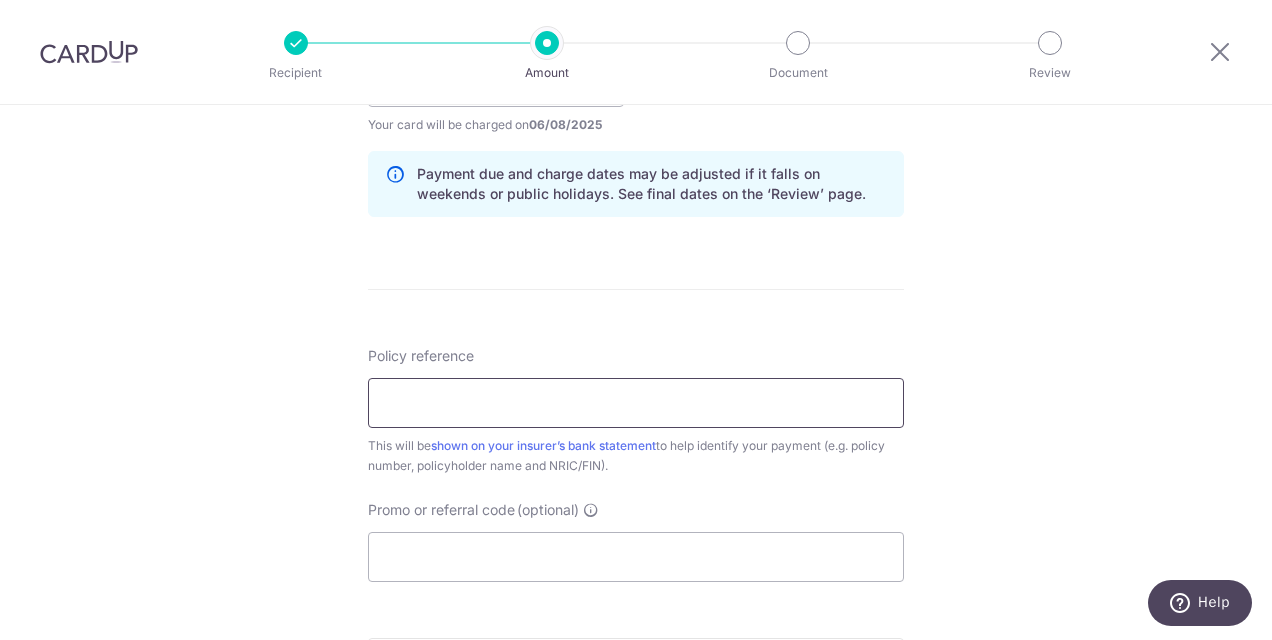 click on "Policy reference" at bounding box center (636, 403) 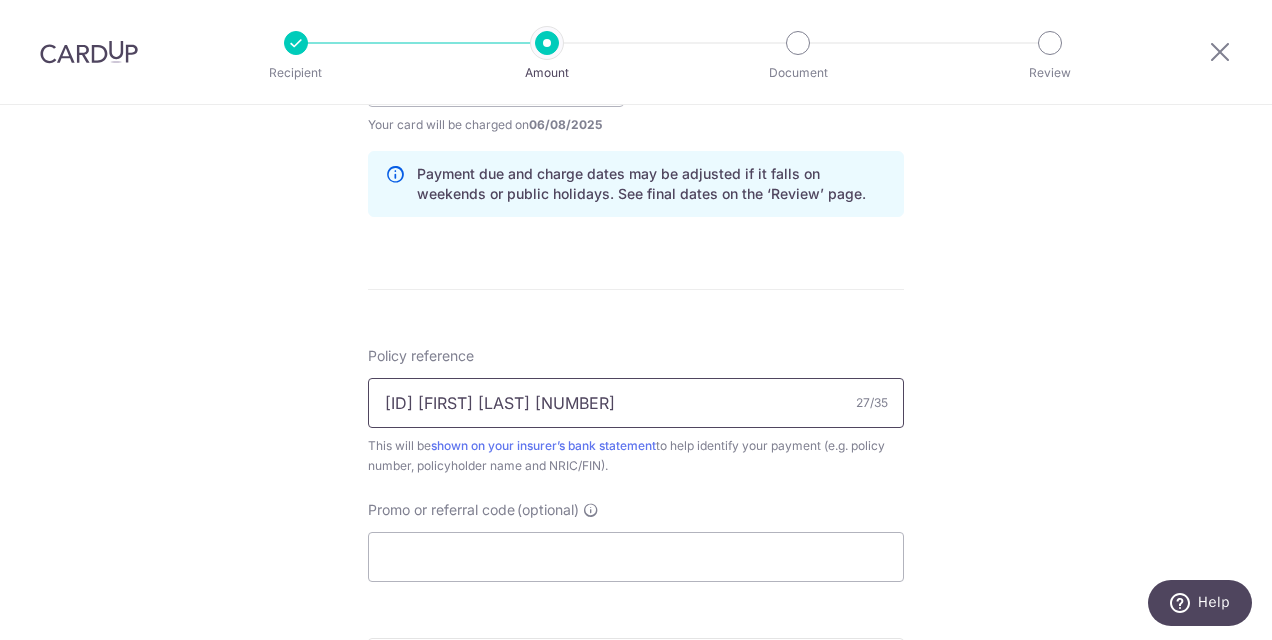 type on "[ID] [FIRST] [LAST] [NUMBER]" 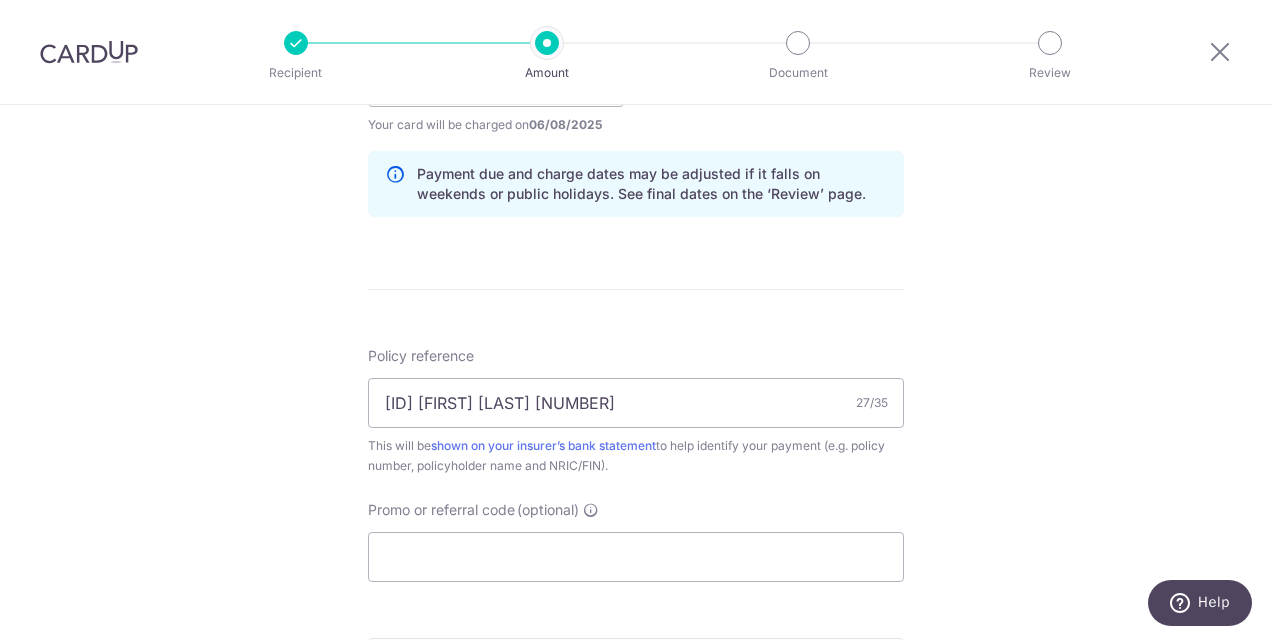 click on "Tell us more about your payment
Enter payment amount
SGD
Select Card
**** [CARD]
Add credit card
Your Cards
**** 8345
**** 1606
**** 7799
**** 8025
**** 1002
**** 3644
Secure 256-bit SSL
Text" at bounding box center (636, 50) 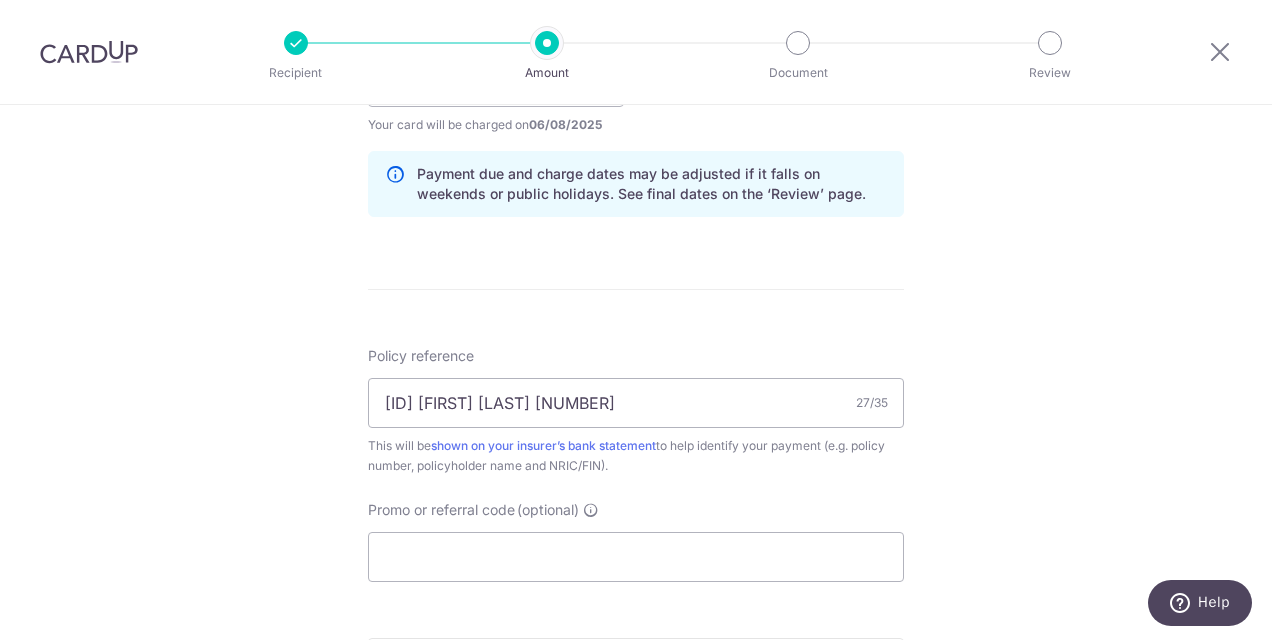 click on "Tell us more about your payment
Enter payment amount
SGD
Select Card
**** [CARD]
Add credit card
Your Cards
**** 8345
**** 1606
**** 7799
**** 8025
**** 1002
**** 3644
Secure 256-bit SSL
Text" at bounding box center (636, 50) 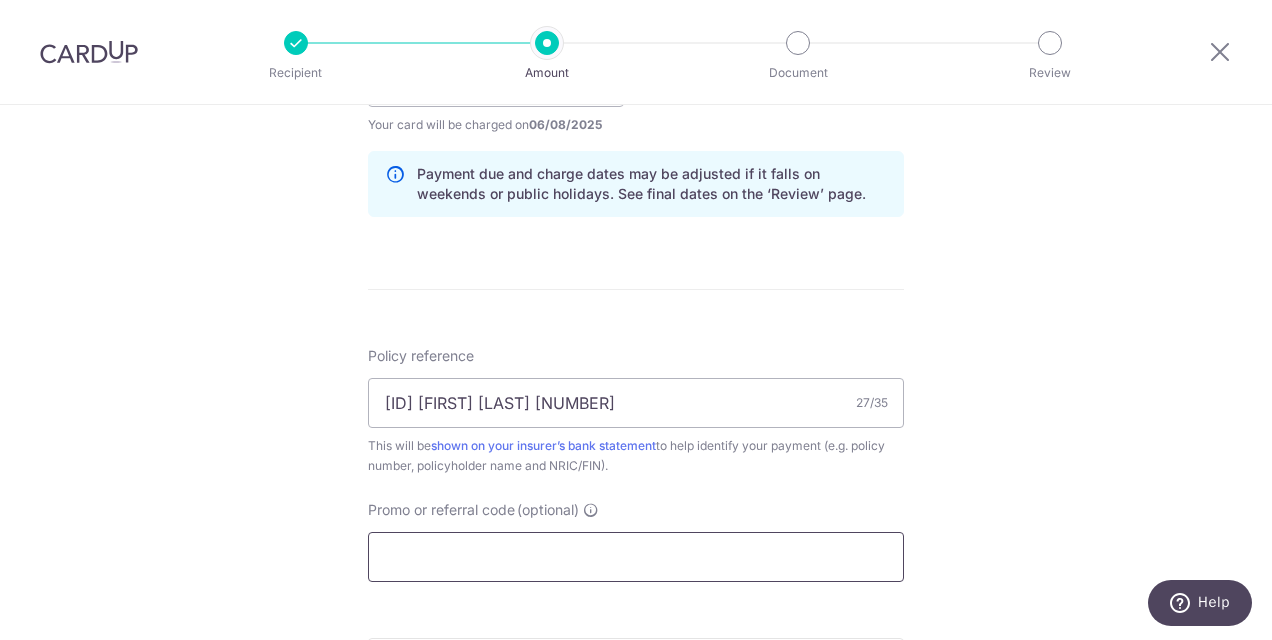 click on "Promo or referral code
(optional)" at bounding box center [636, 557] 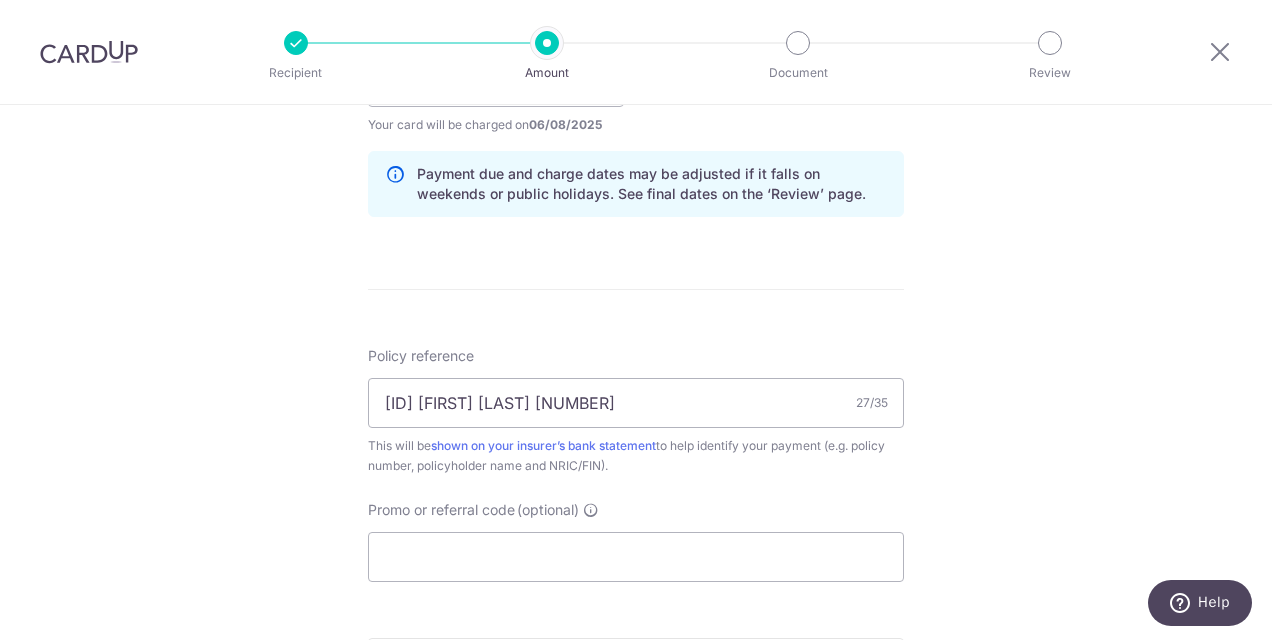 click on "Tell us more about your payment
Enter payment amount
SGD
Select Card
**** [CARD]
Add credit card
Your Cards
**** 8345
**** 1606
**** 7799
**** 8025
**** 1002
**** 3644
Secure 256-bit SSL
Text" at bounding box center [636, 50] 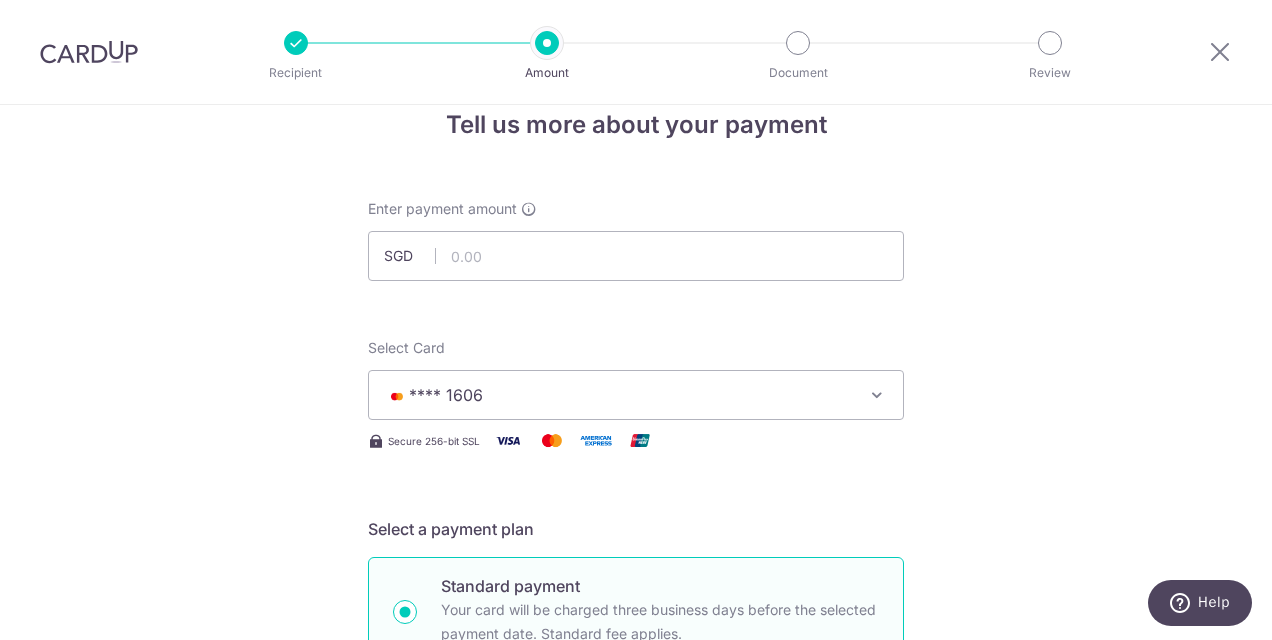 scroll, scrollTop: 0, scrollLeft: 0, axis: both 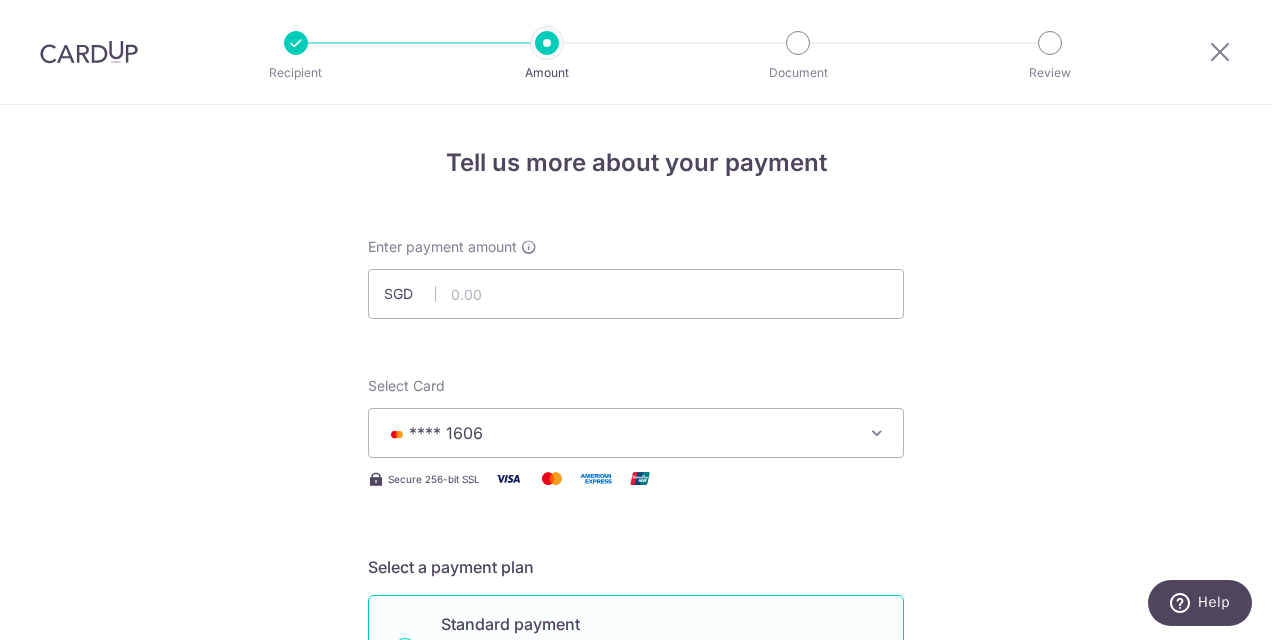 click on "Tell us more about your payment
Enter payment amount
SGD
Select Card
**** [CARD]
Add credit card
Your Cards
**** 8345
**** 1606
**** 7799
**** 8025
**** 1002
**** 3644
Secure 256-bit SSL
Text" at bounding box center [636, 1050] 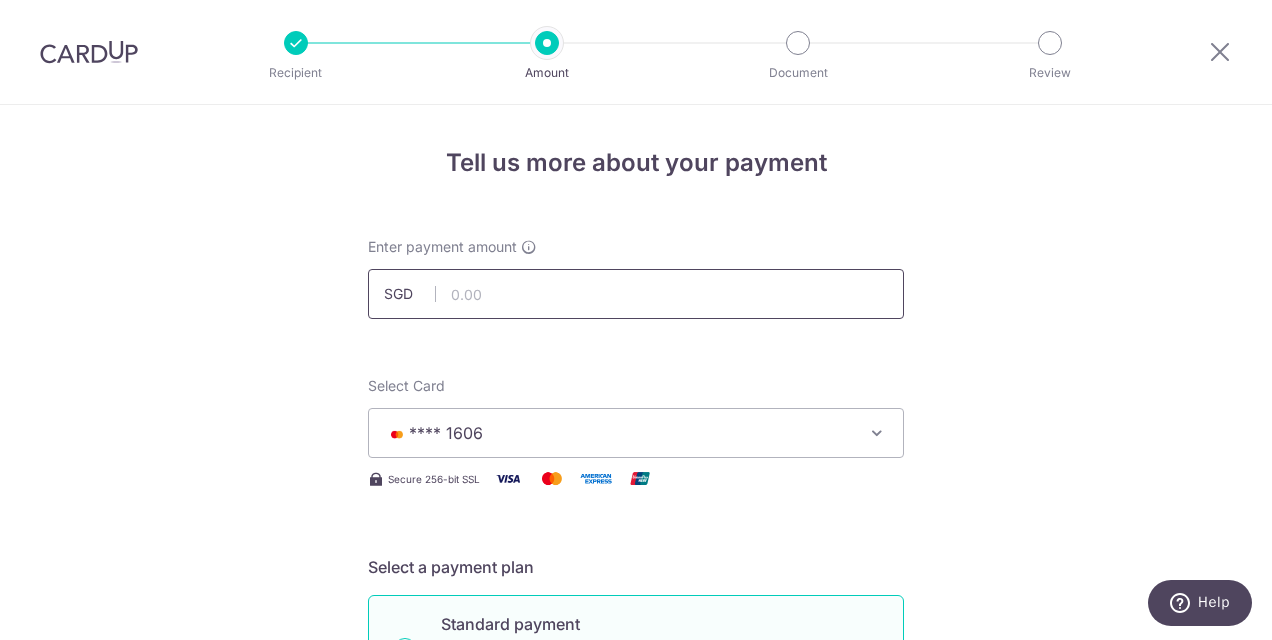 click at bounding box center [636, 294] 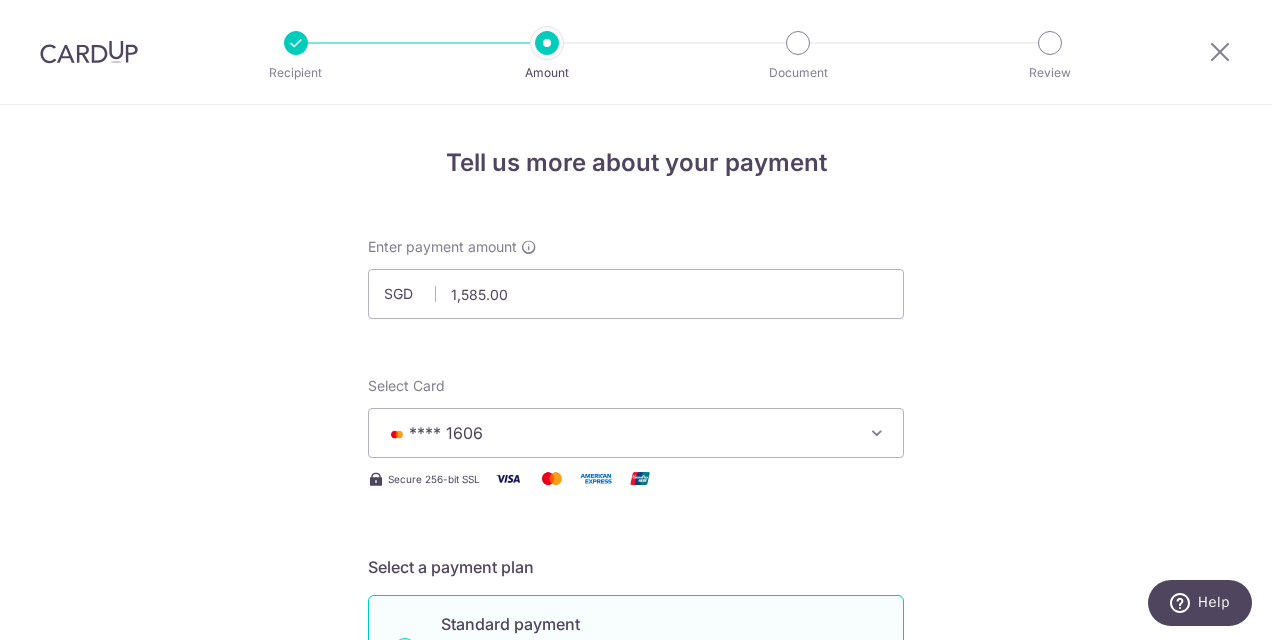click on "Tell us more about your payment
Enter payment amount
SGD
1,585.00
1585.00
Select Card
**** [CARD]
Add credit card
Your Cards
**** 8345
**** 1606
**** 7799
**** 8025
**** 1002
**** 3644
Secure 256-bit SSL
Text" at bounding box center [636, 1050] 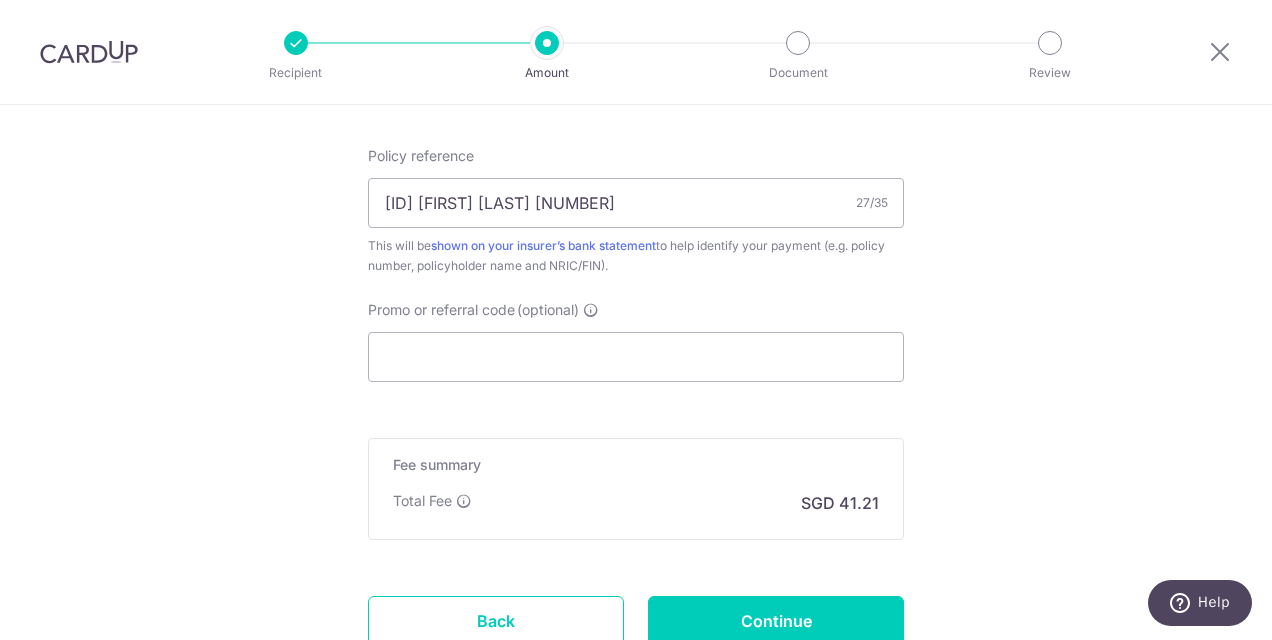 scroll, scrollTop: 1300, scrollLeft: 0, axis: vertical 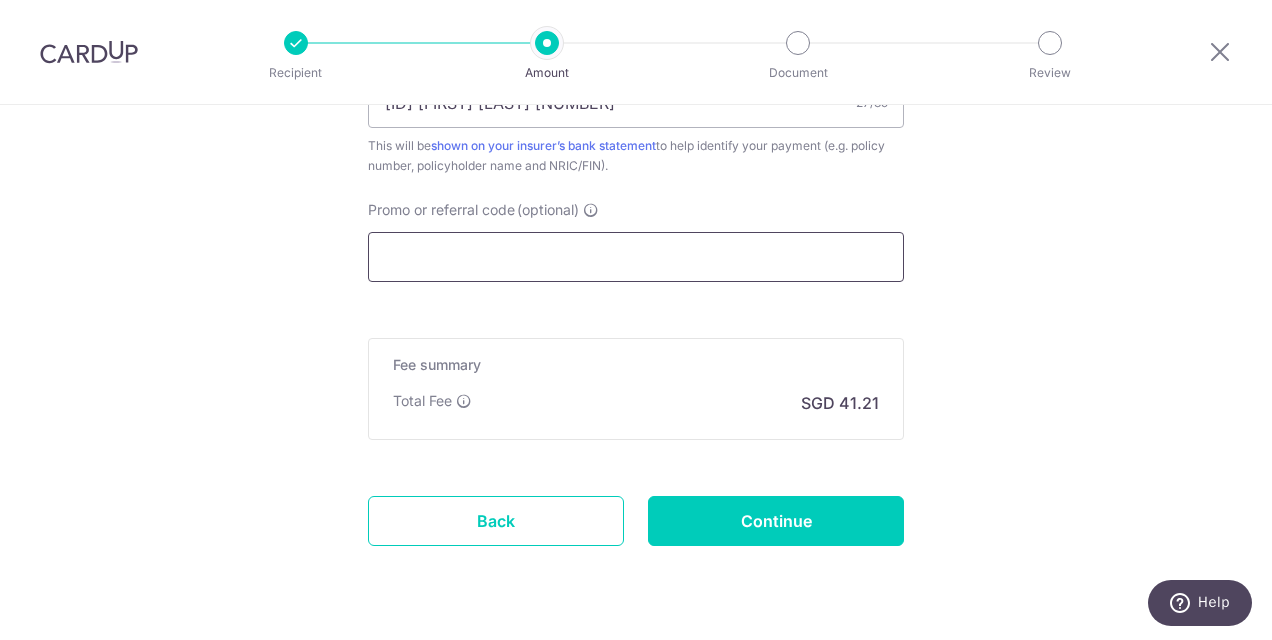 click on "Promo or referral code
(optional)" at bounding box center [636, 257] 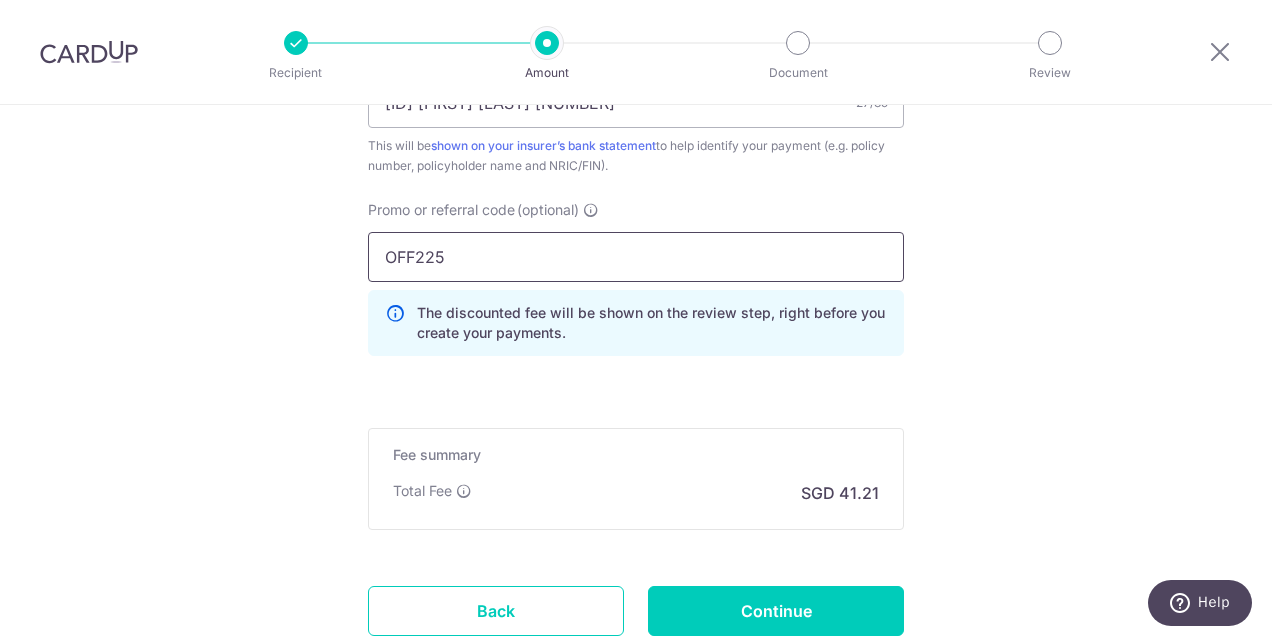 type on "OFF225" 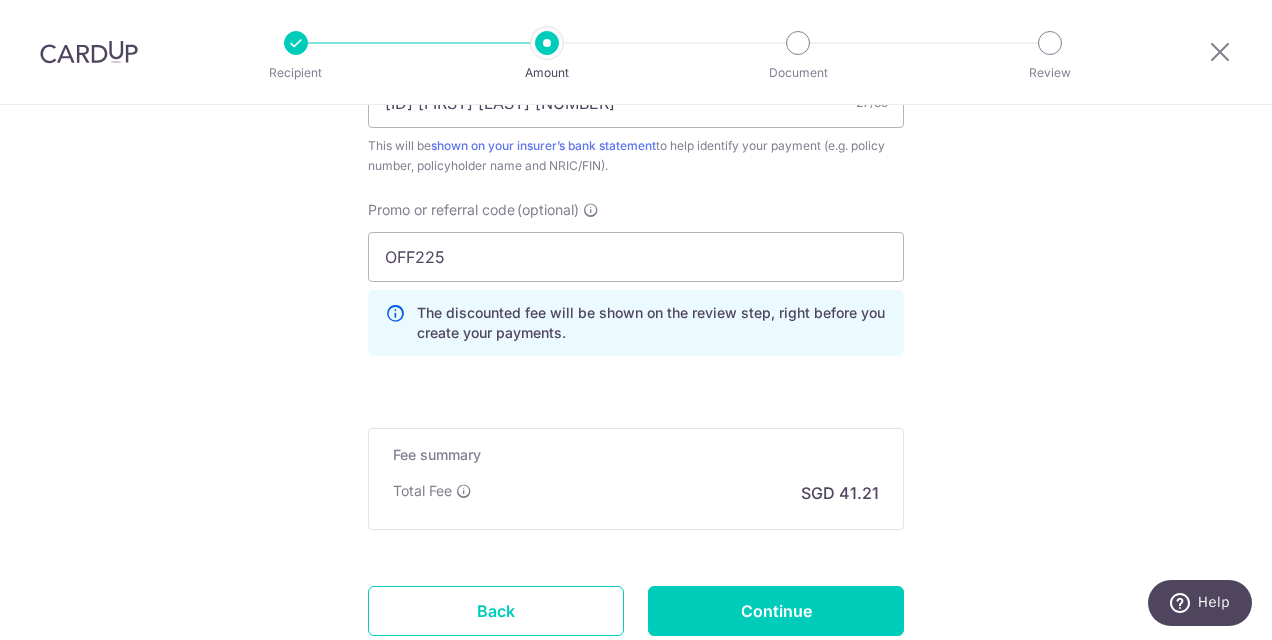 click on "Tell us more about your payment
Enter payment amount
SGD
1,585.00
1585.00
Select Card
**** [CARD]
Add credit card
Your Cards
**** 8345
**** 1606
**** 7799
**** 8025
**** 1002
**** 3644
Secure 256-bit SSL
Text" at bounding box center (636, -205) 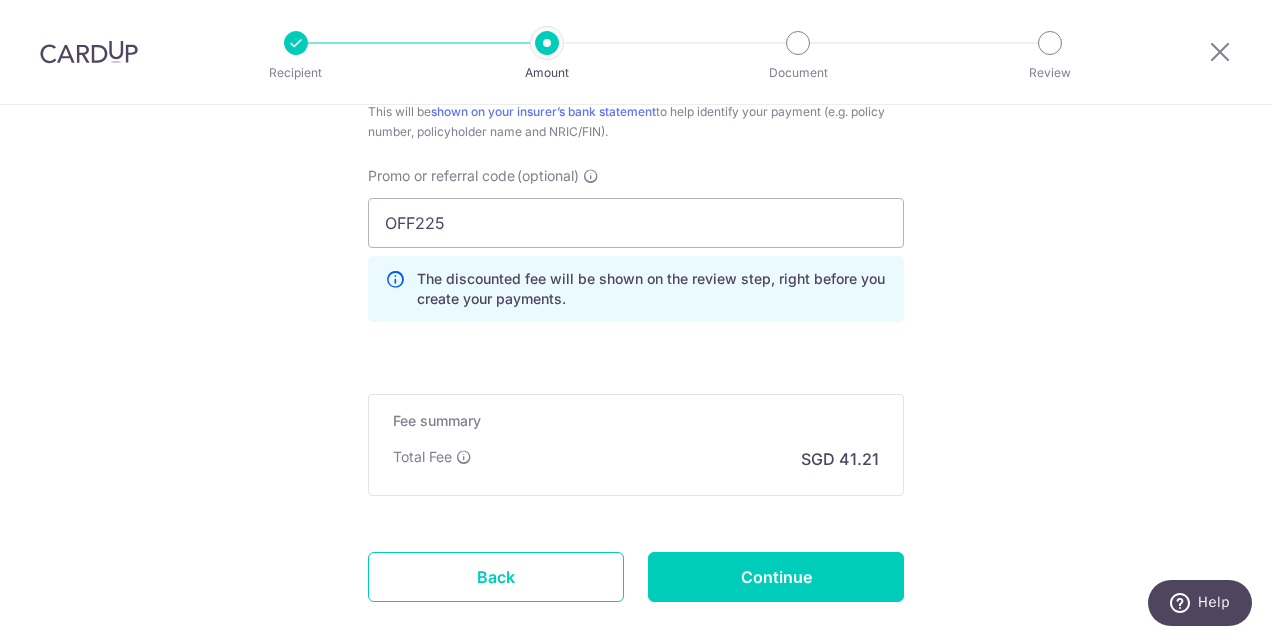 scroll, scrollTop: 1400, scrollLeft: 0, axis: vertical 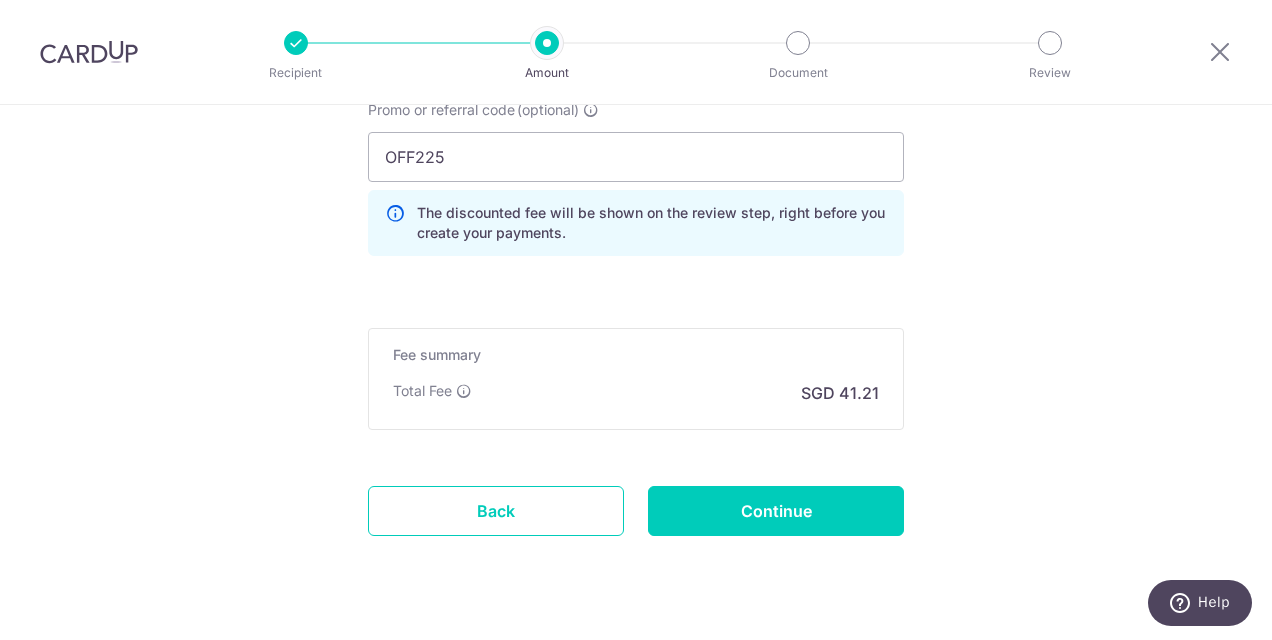 click on "Tell us more about your payment
Enter payment amount
SGD
1,585.00
1585.00
Select Card
**** [CARD]
Add credit card
Your Cards
**** 8345
**** 1606
**** 7799
**** 8025
**** 1002
**** 3644
Secure 256-bit SSL
Text" at bounding box center [636, -305] 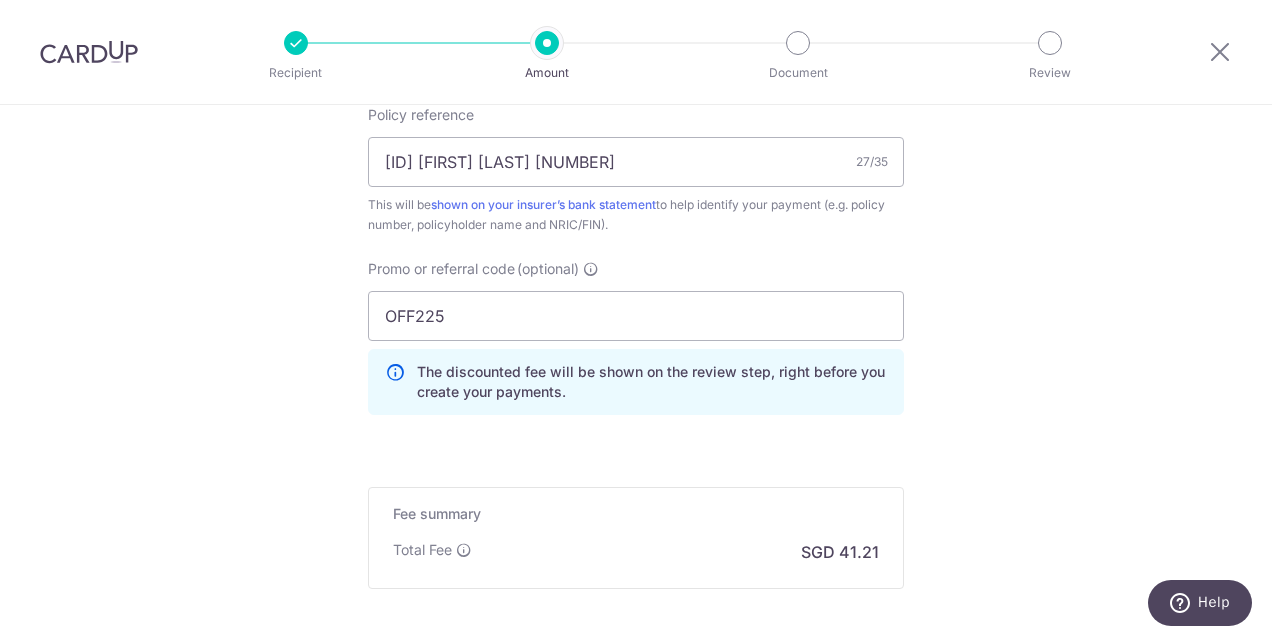 scroll, scrollTop: 1440, scrollLeft: 0, axis: vertical 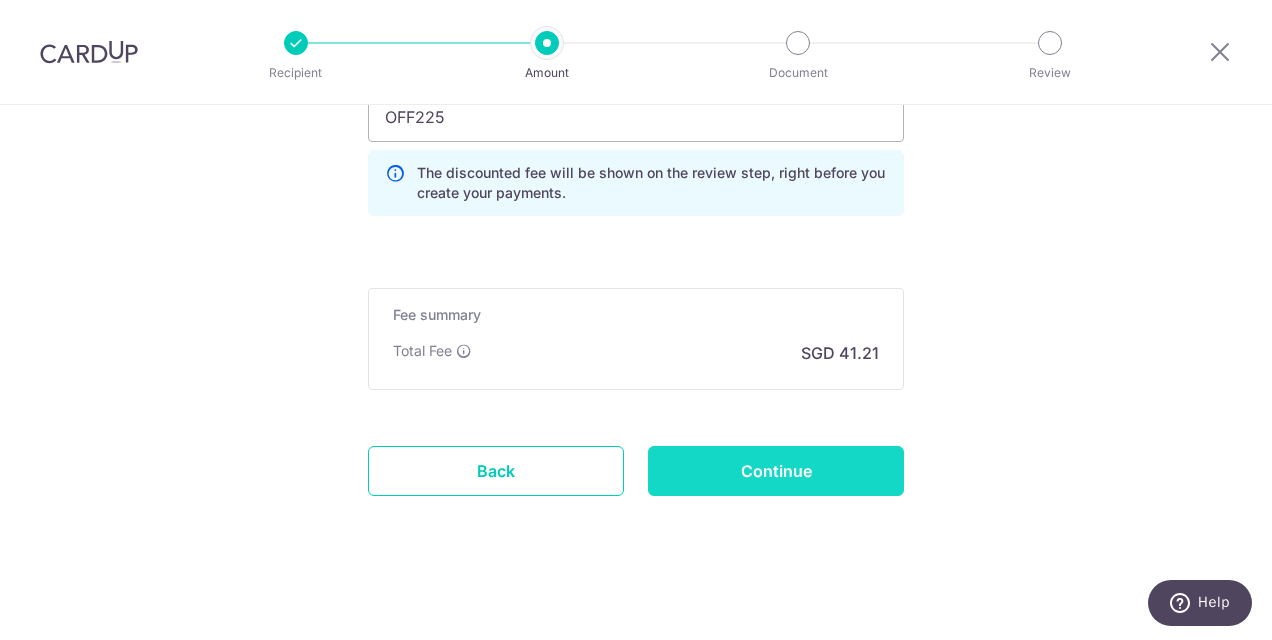 click on "Continue" at bounding box center [776, 471] 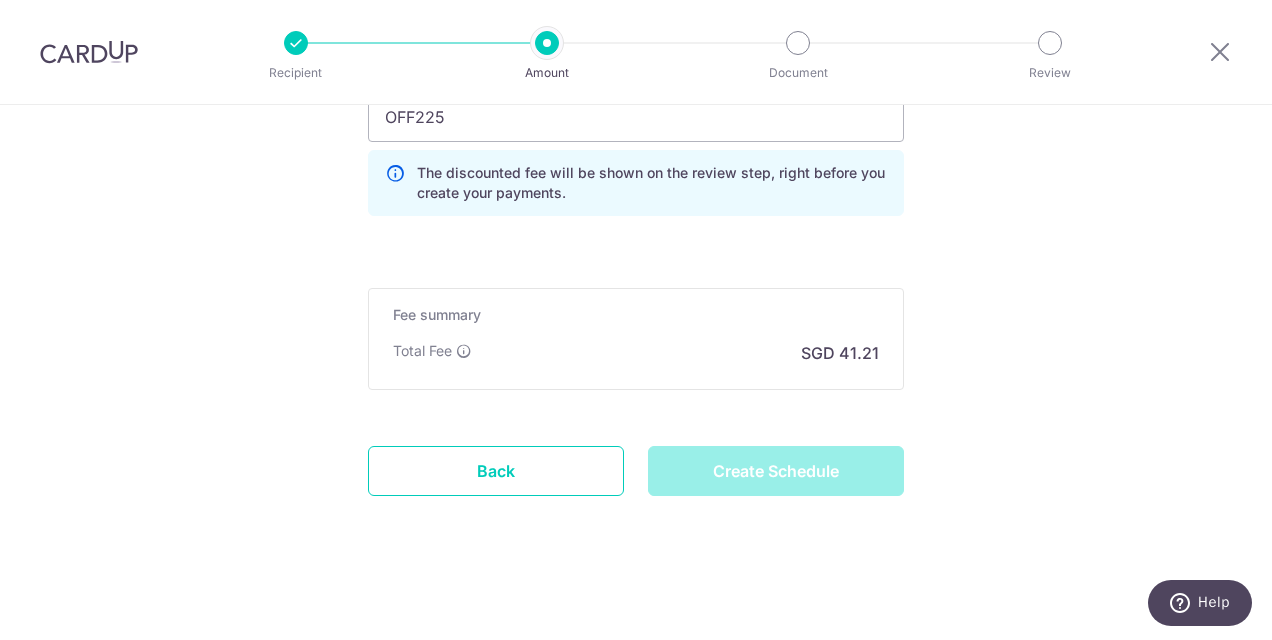 type on "Create Schedule" 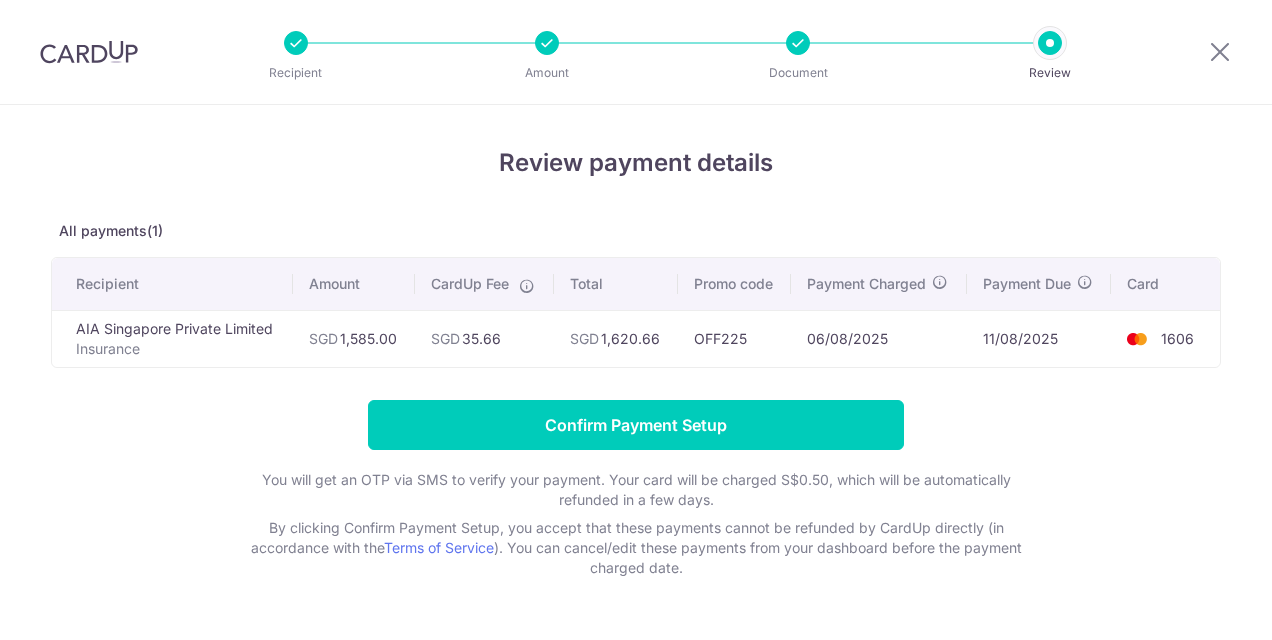 scroll, scrollTop: 0, scrollLeft: 0, axis: both 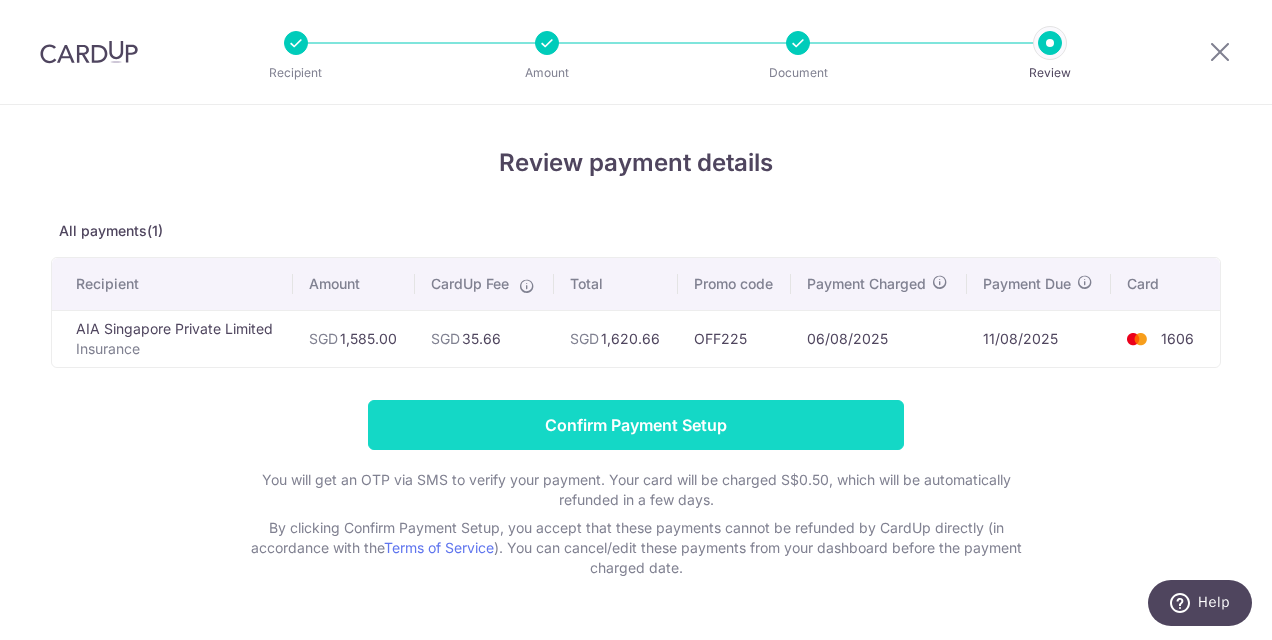 click on "Confirm Payment Setup" at bounding box center [636, 425] 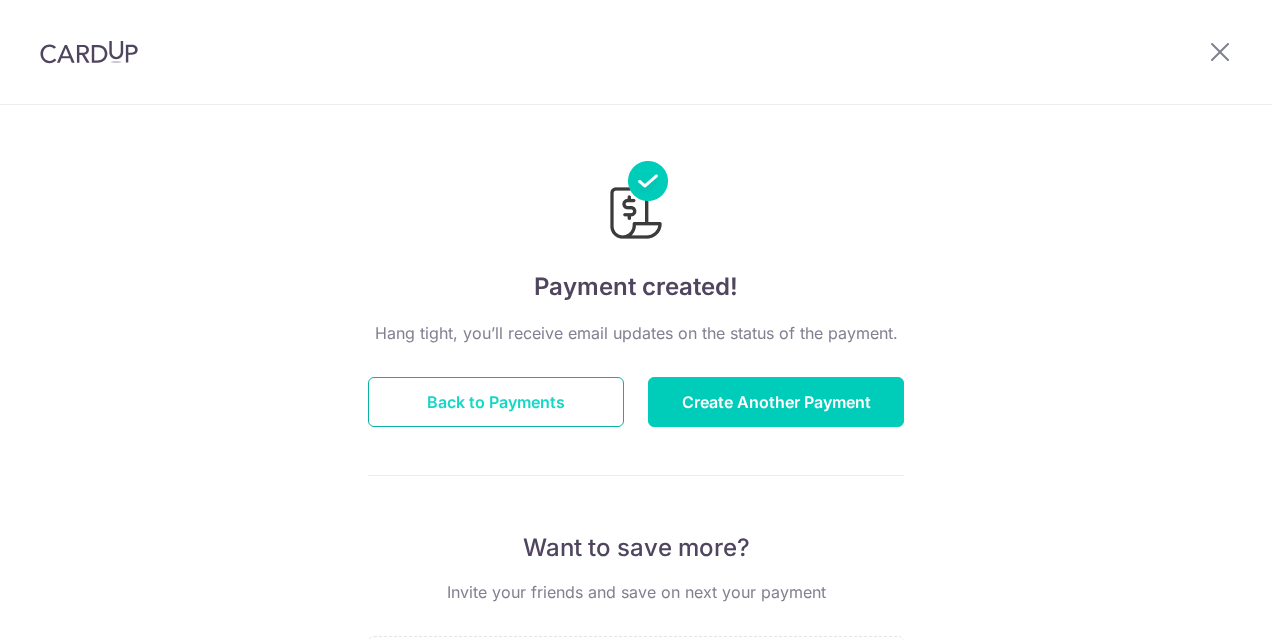 scroll, scrollTop: 0, scrollLeft: 0, axis: both 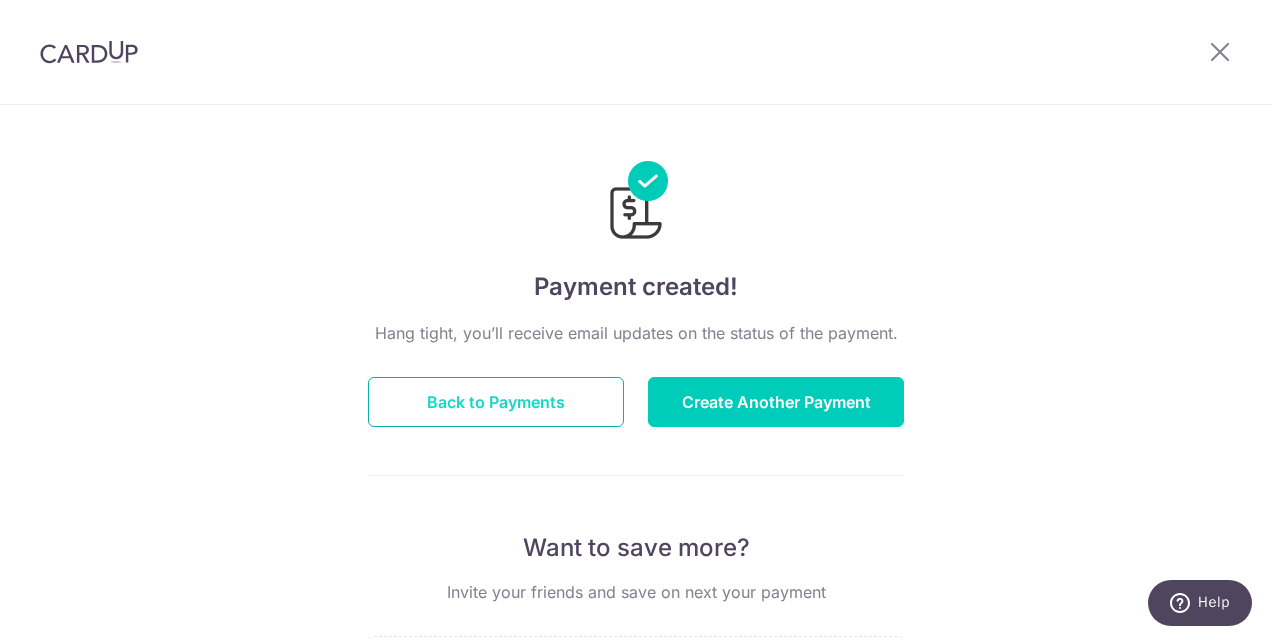click on "Back to Payments" at bounding box center [496, 402] 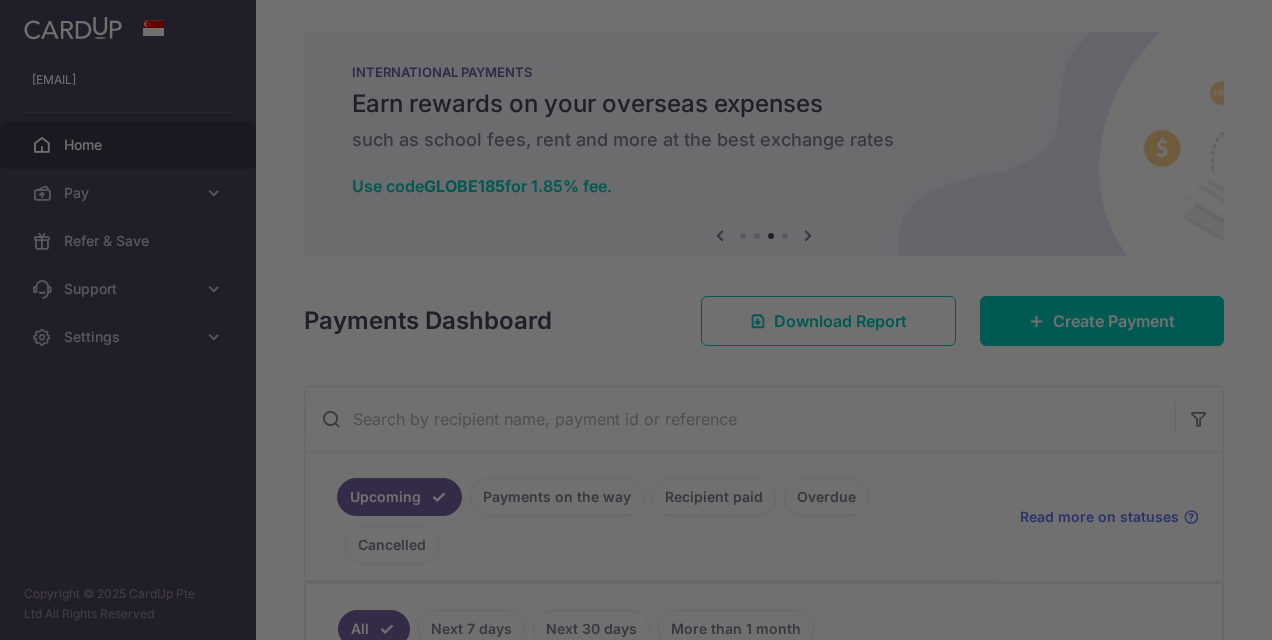 scroll, scrollTop: 0, scrollLeft: 0, axis: both 